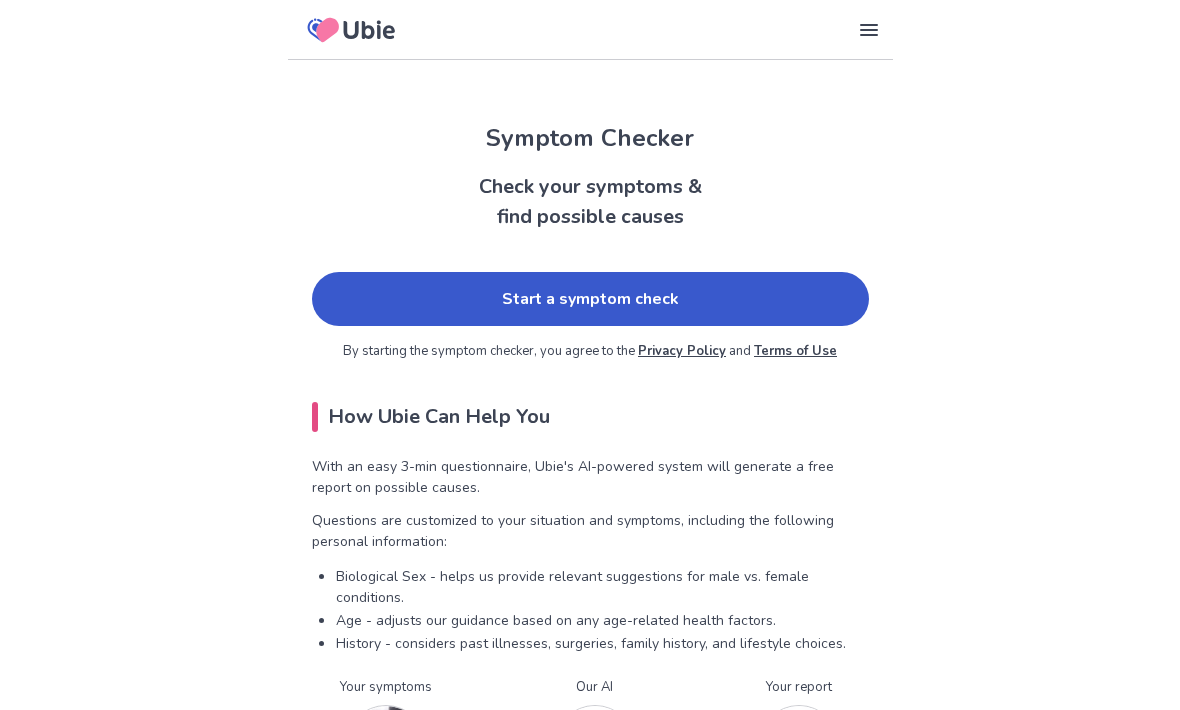 scroll, scrollTop: 0, scrollLeft: 0, axis: both 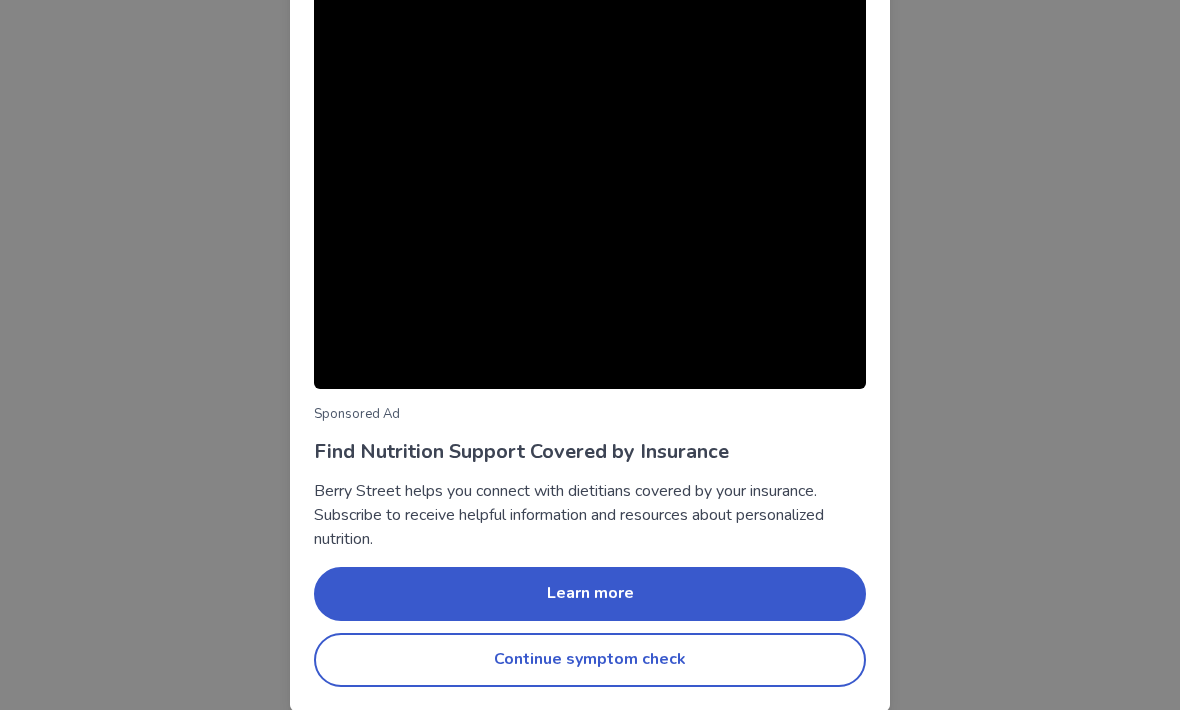 click on "Continue symptom check" at bounding box center [590, 660] 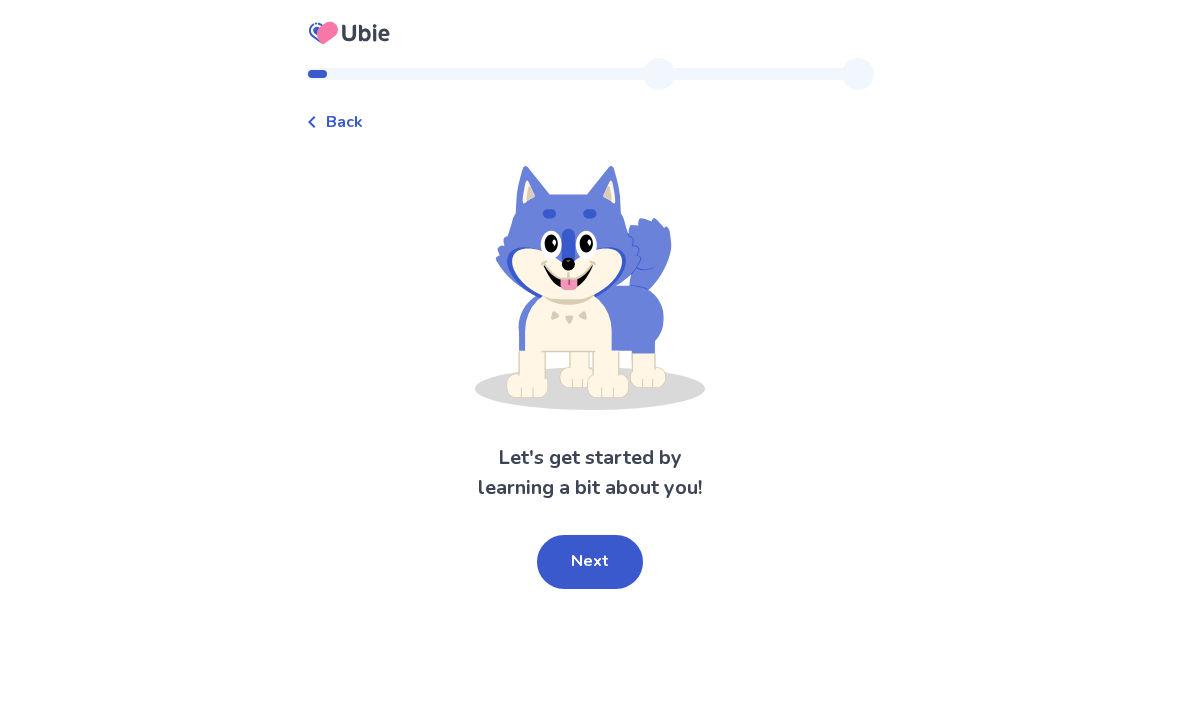 click on "Next" at bounding box center [590, 562] 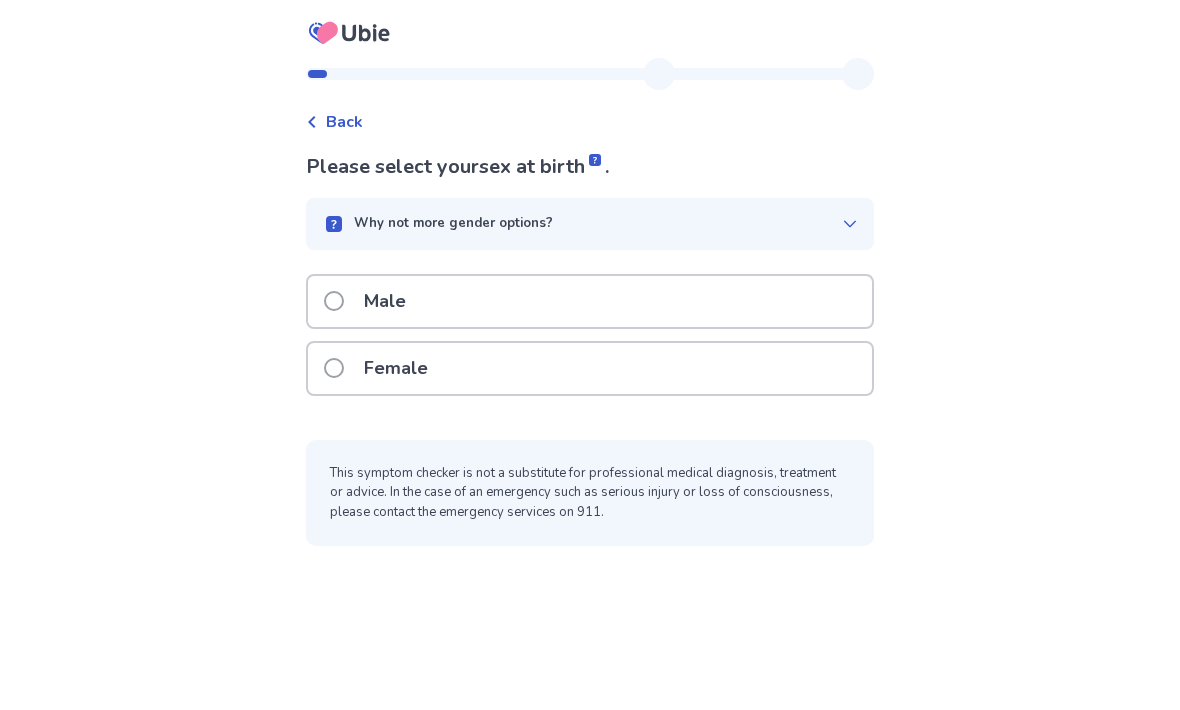 click on "Female" at bounding box center (590, 368) 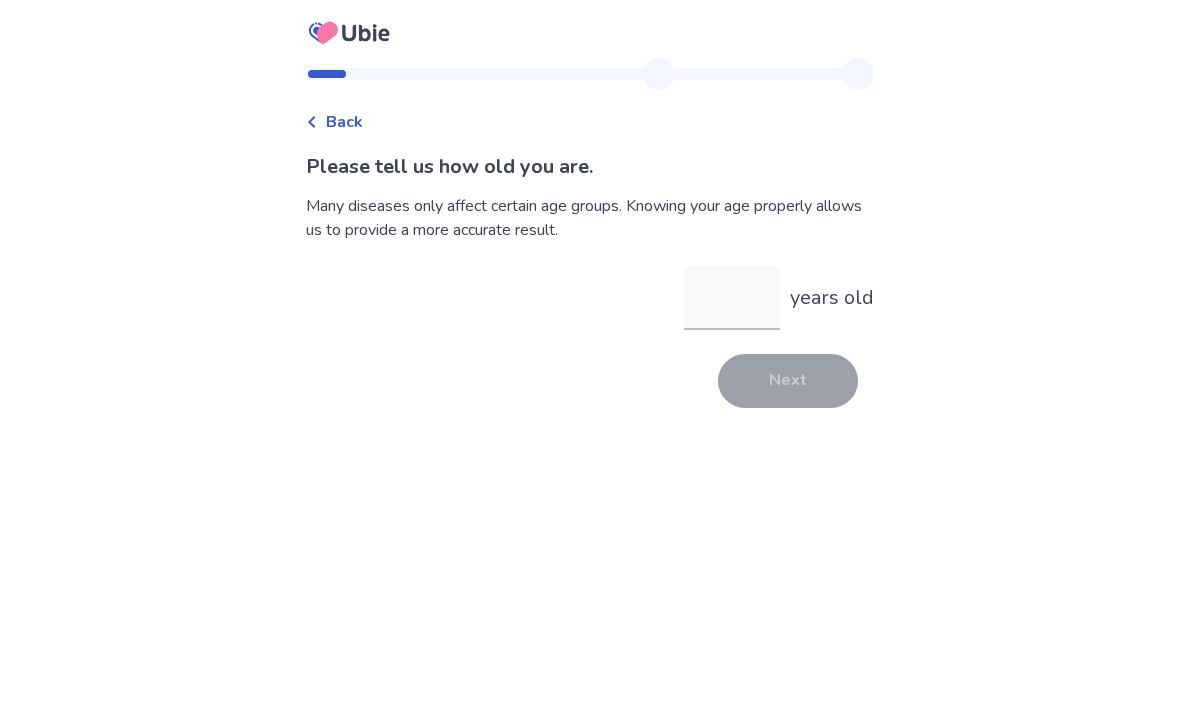 click on "years old" at bounding box center (732, 298) 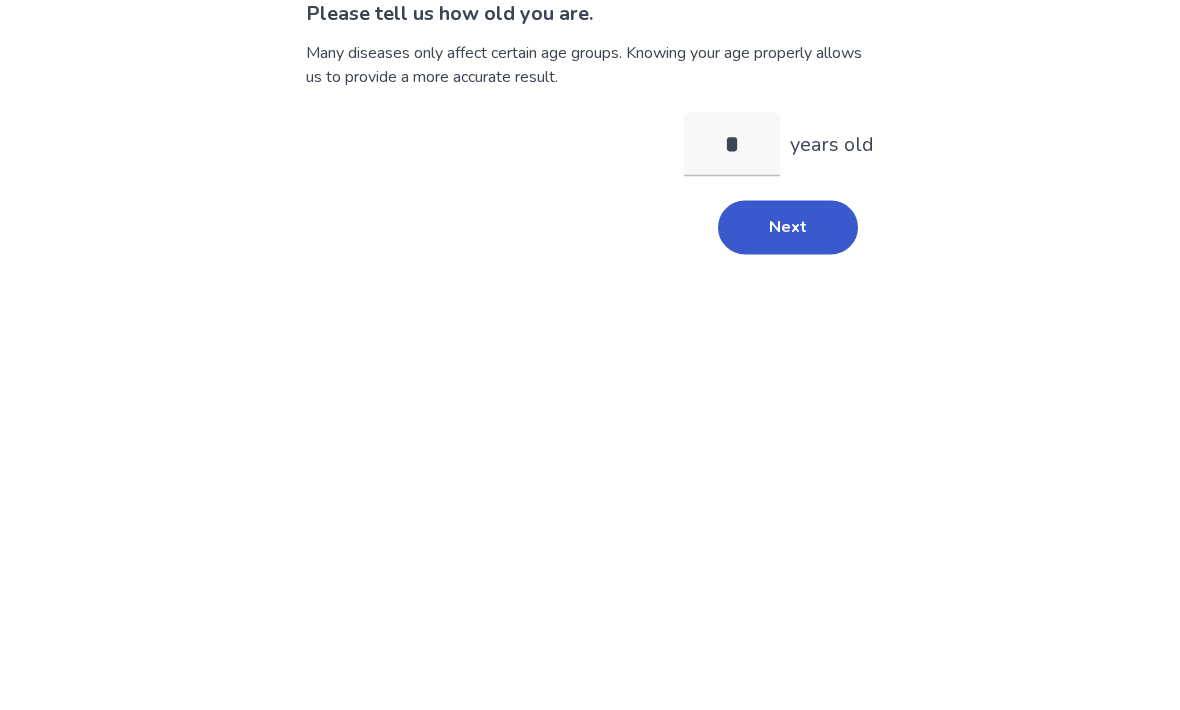 type on "**" 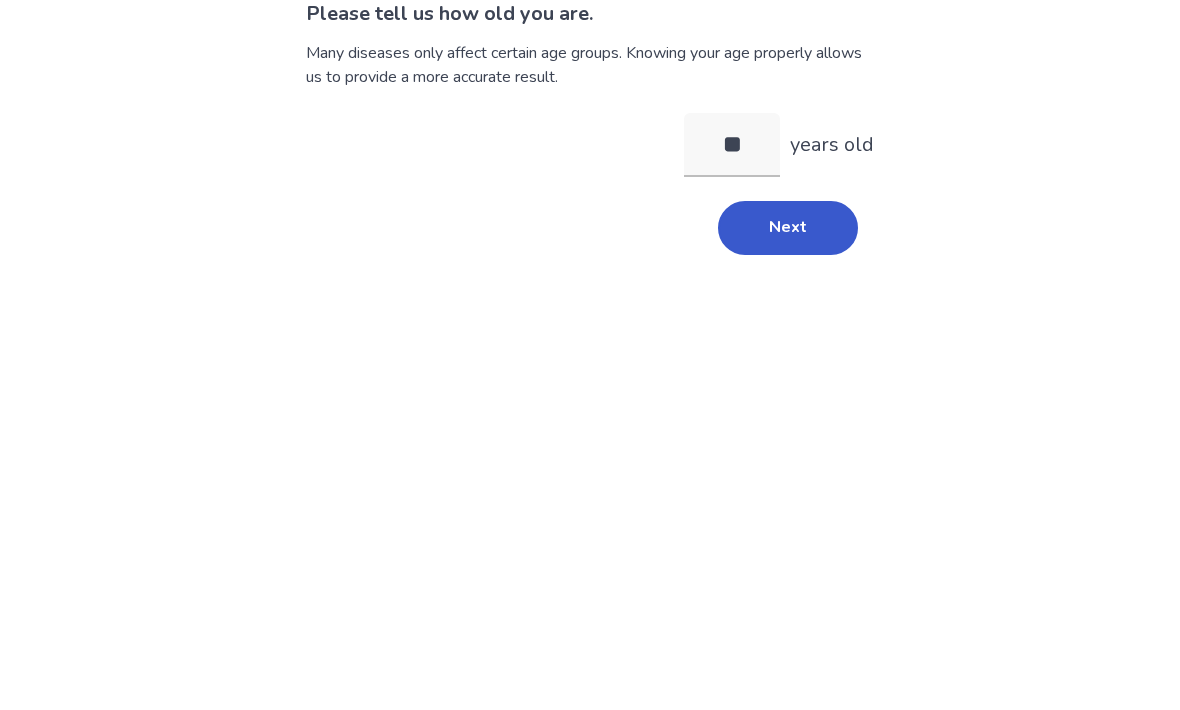 click on "Next" at bounding box center [788, 381] 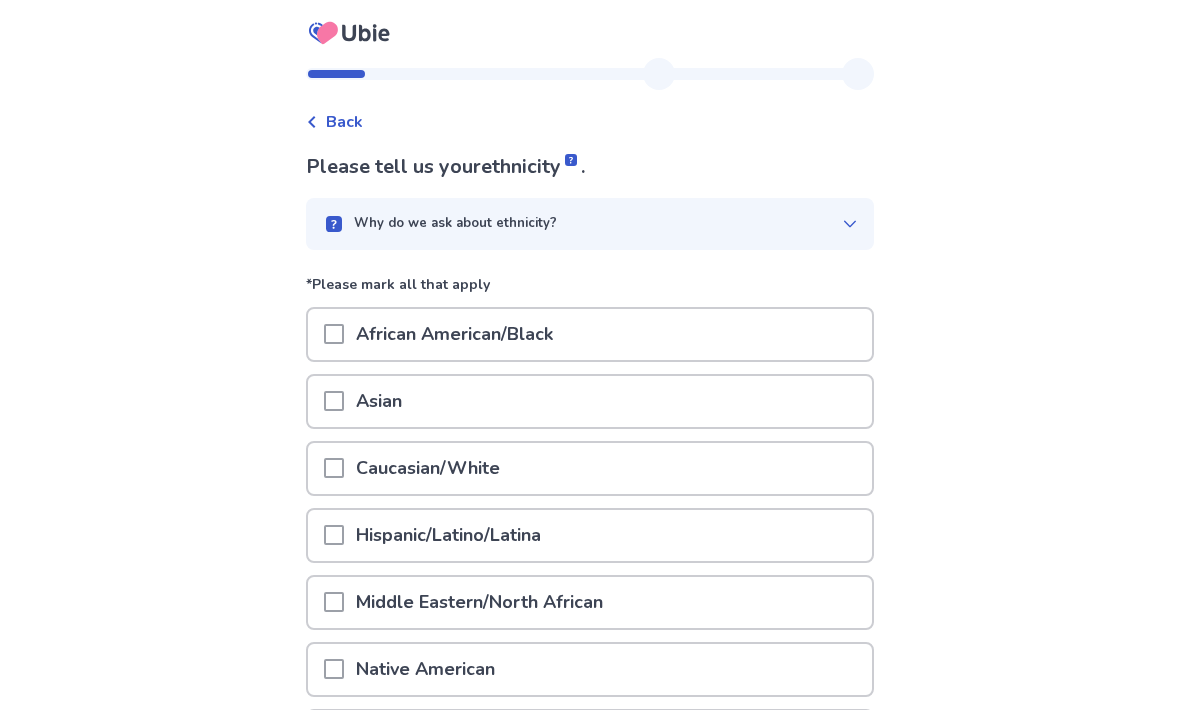 click on "Caucasian/White" at bounding box center (590, 468) 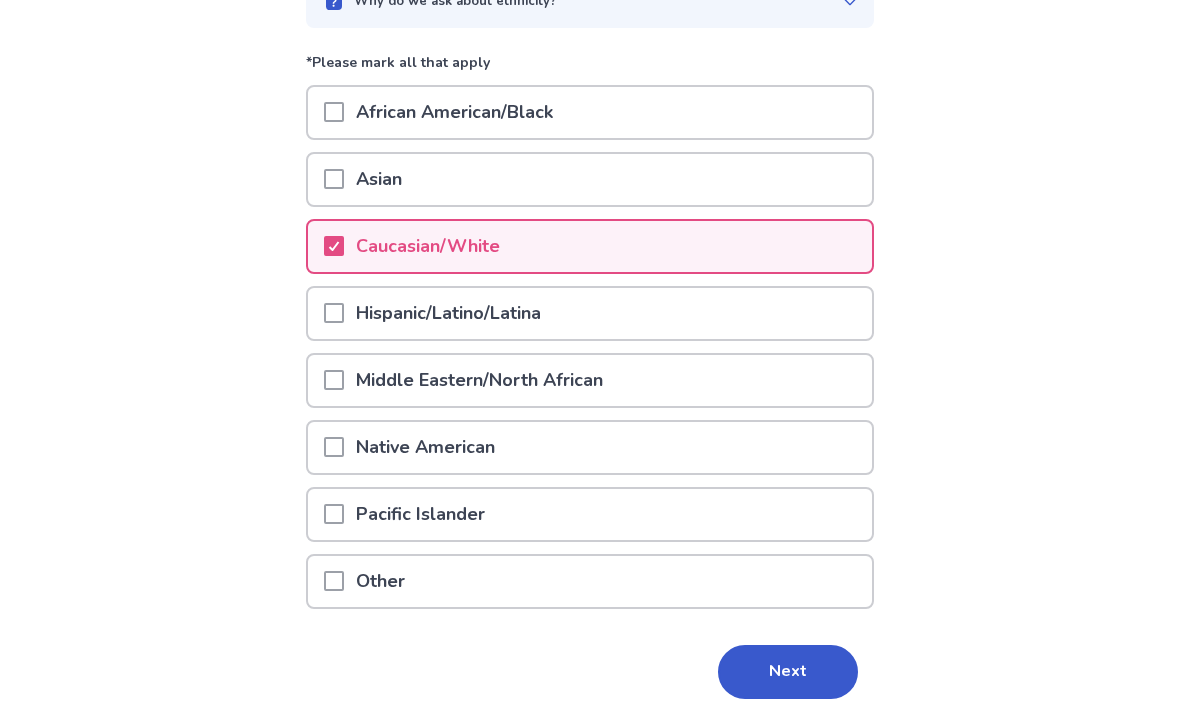 scroll, scrollTop: 232, scrollLeft: 0, axis: vertical 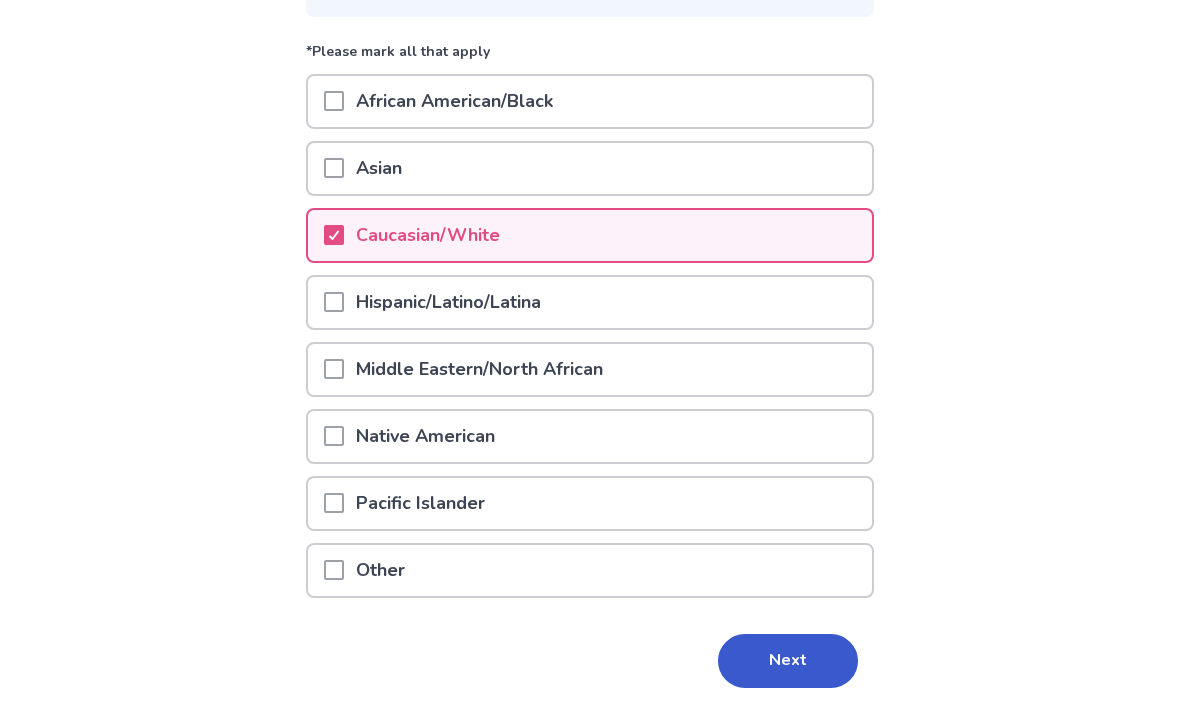 click on "Next" at bounding box center [788, 662] 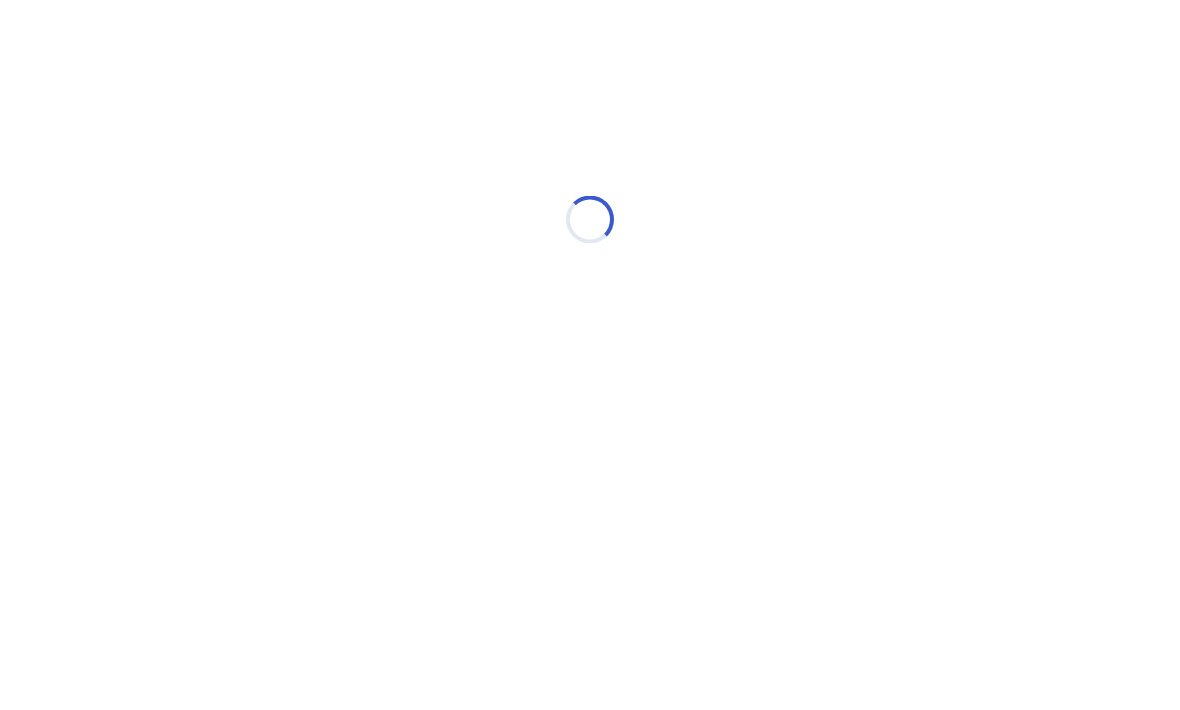 scroll, scrollTop: 0, scrollLeft: 0, axis: both 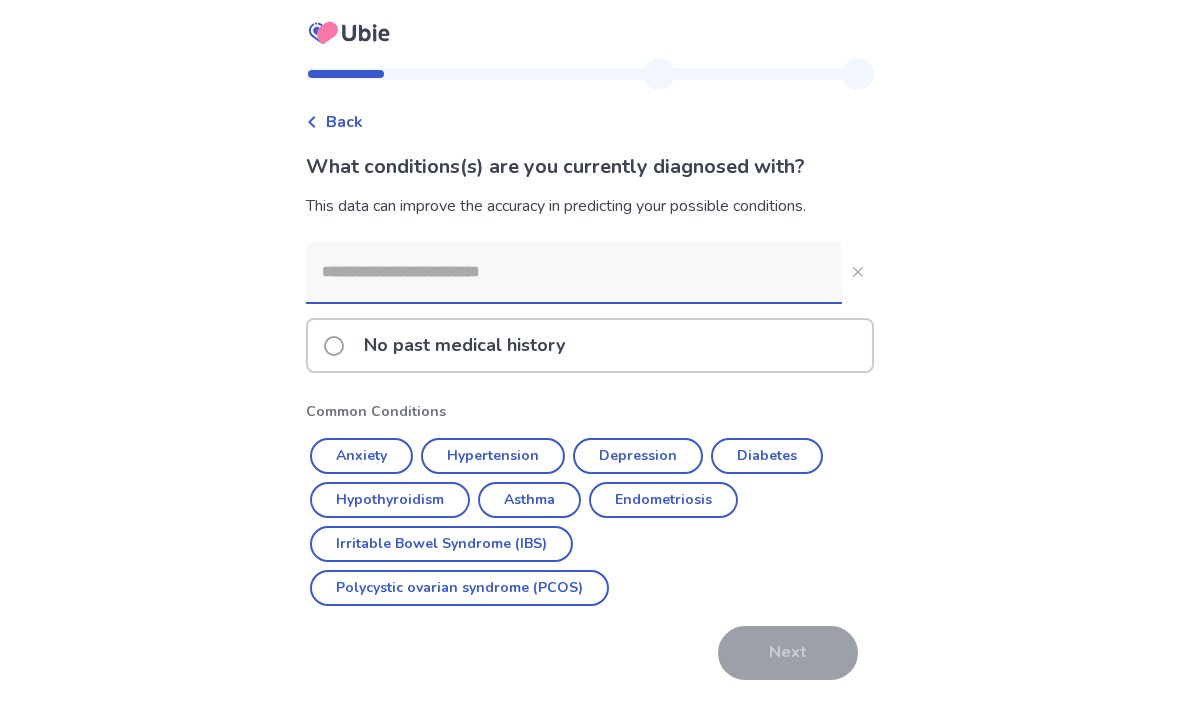 click on "No past medical history" at bounding box center [450, 345] 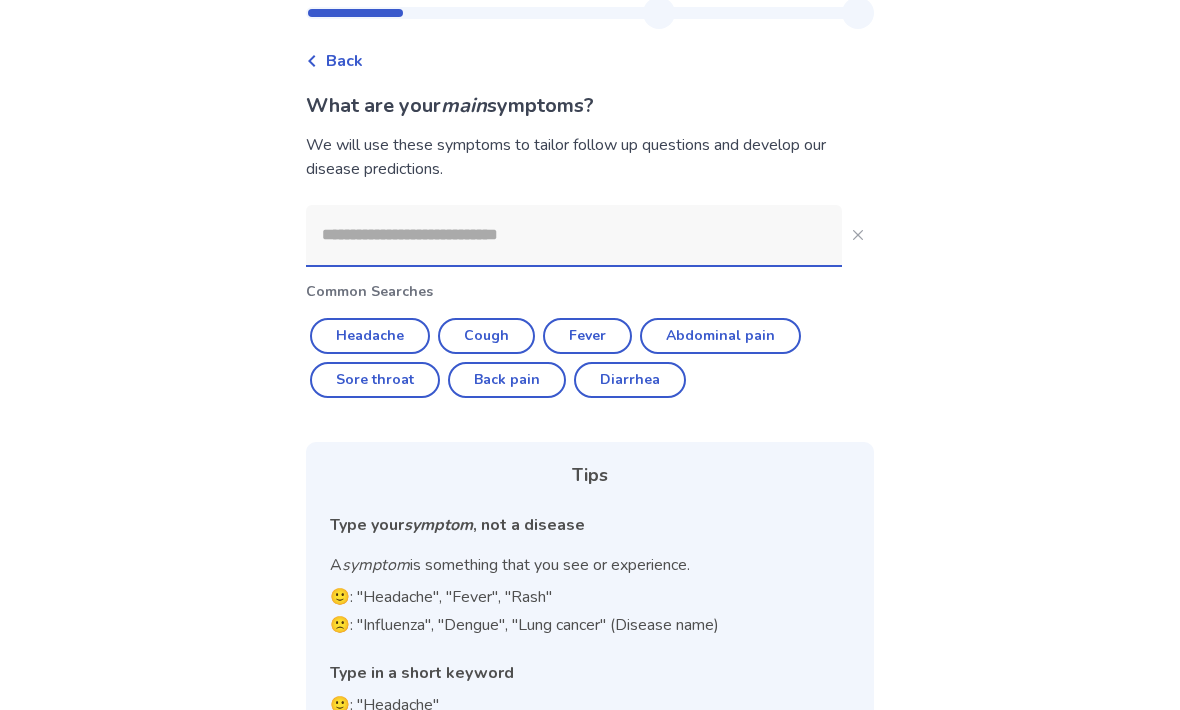 scroll, scrollTop: 60, scrollLeft: 0, axis: vertical 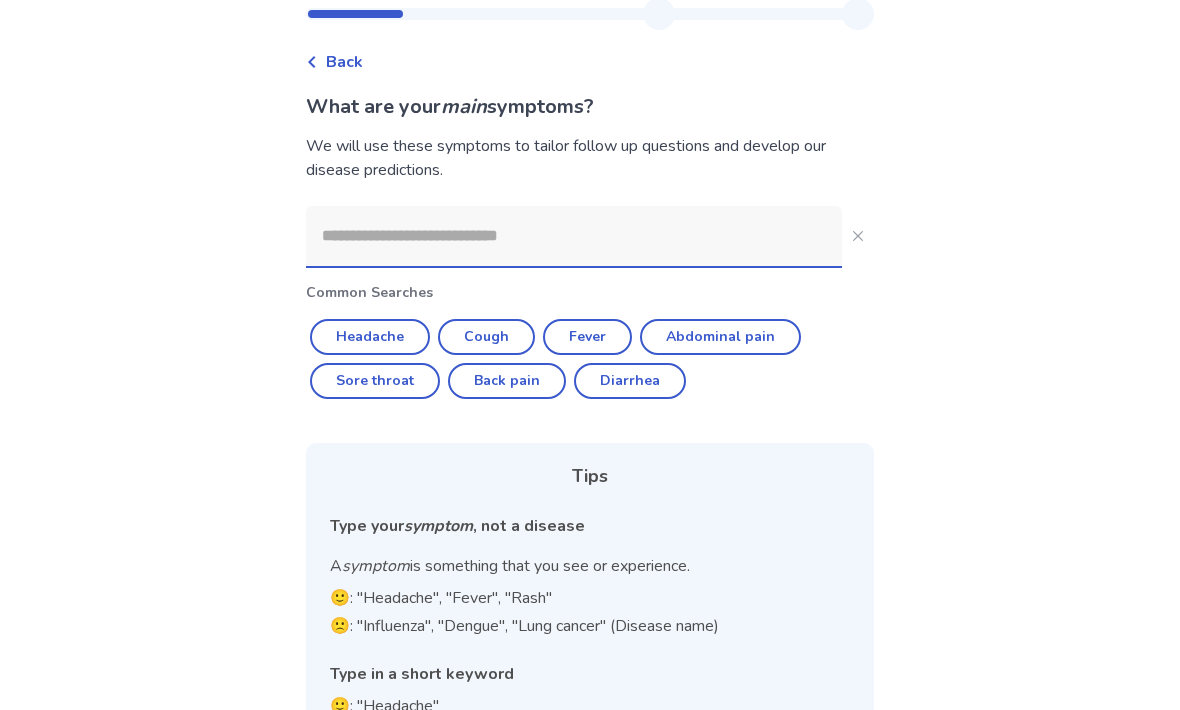 click 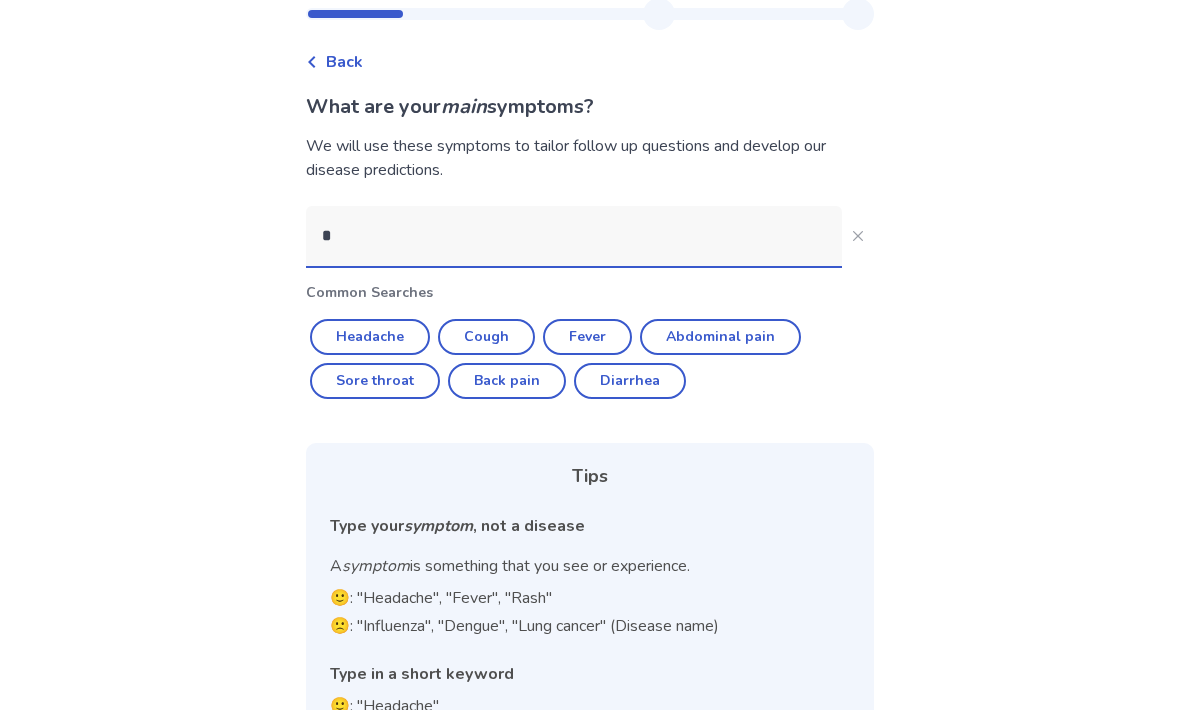 scroll, scrollTop: 0, scrollLeft: 0, axis: both 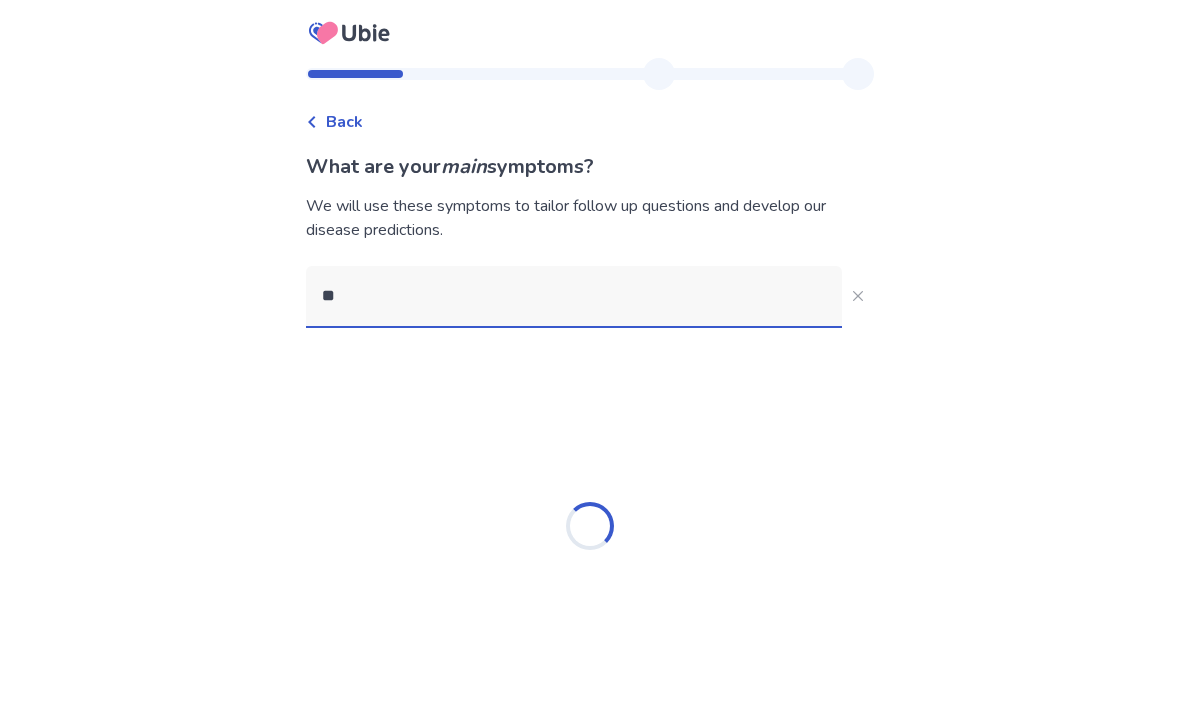 type on "*" 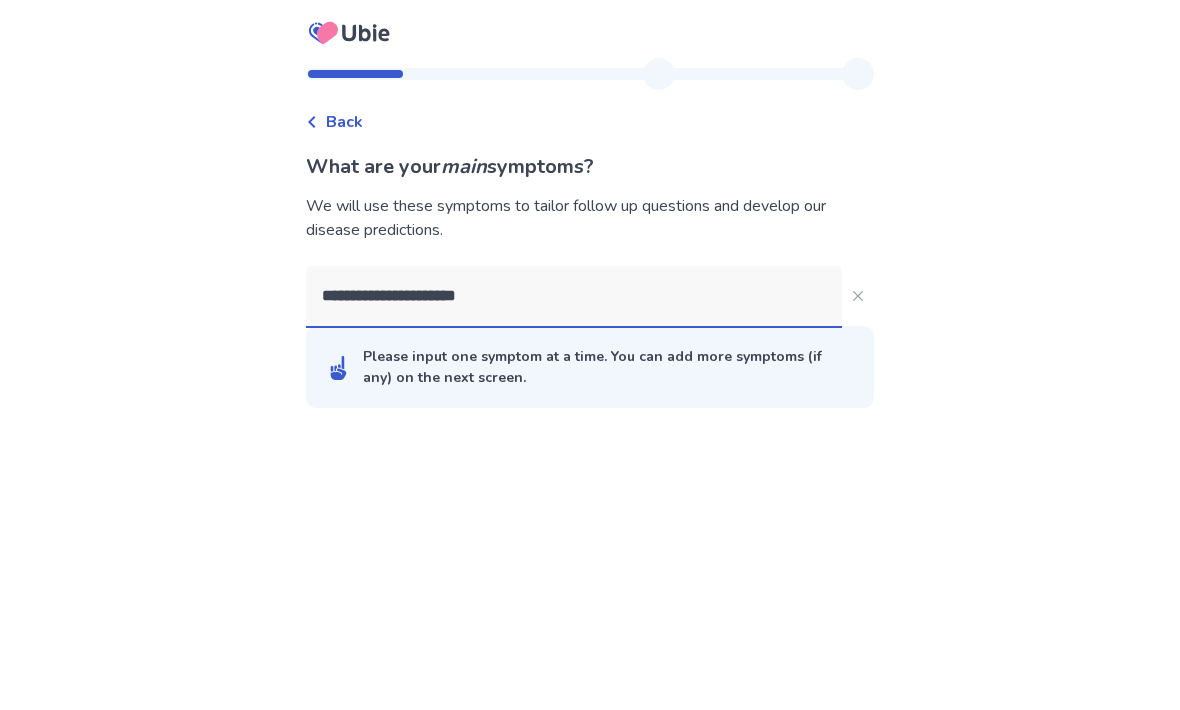 click on "**********" at bounding box center [590, 355] 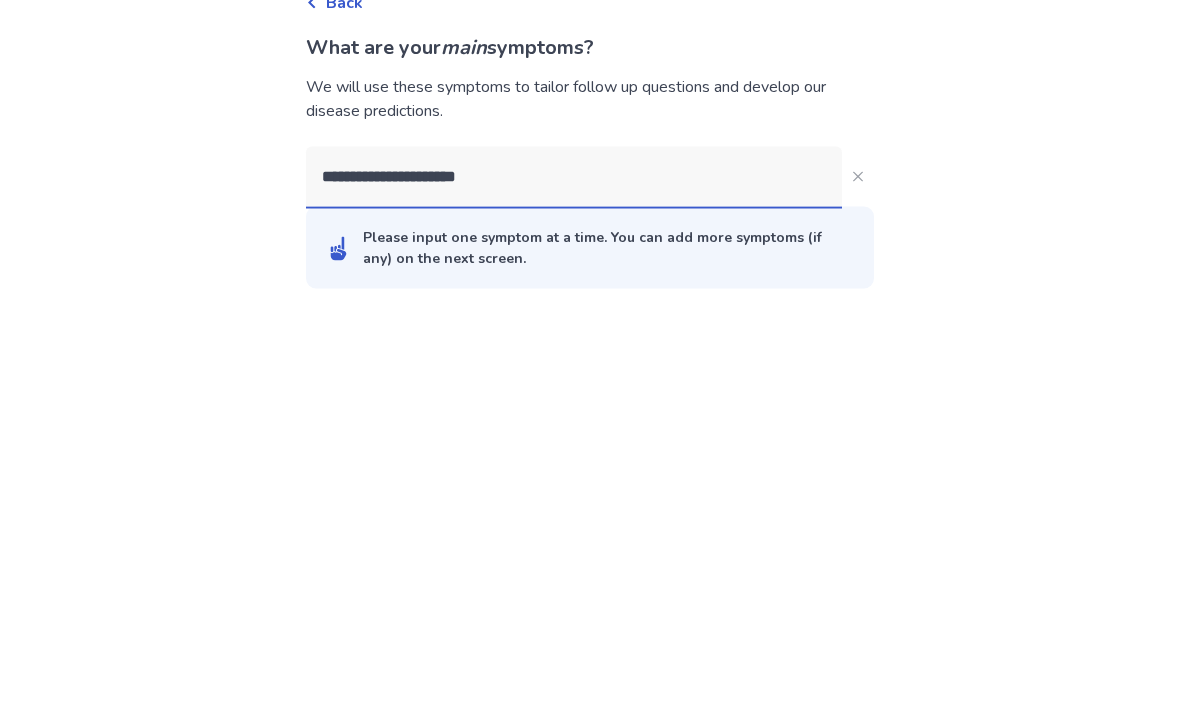 click on "**********" 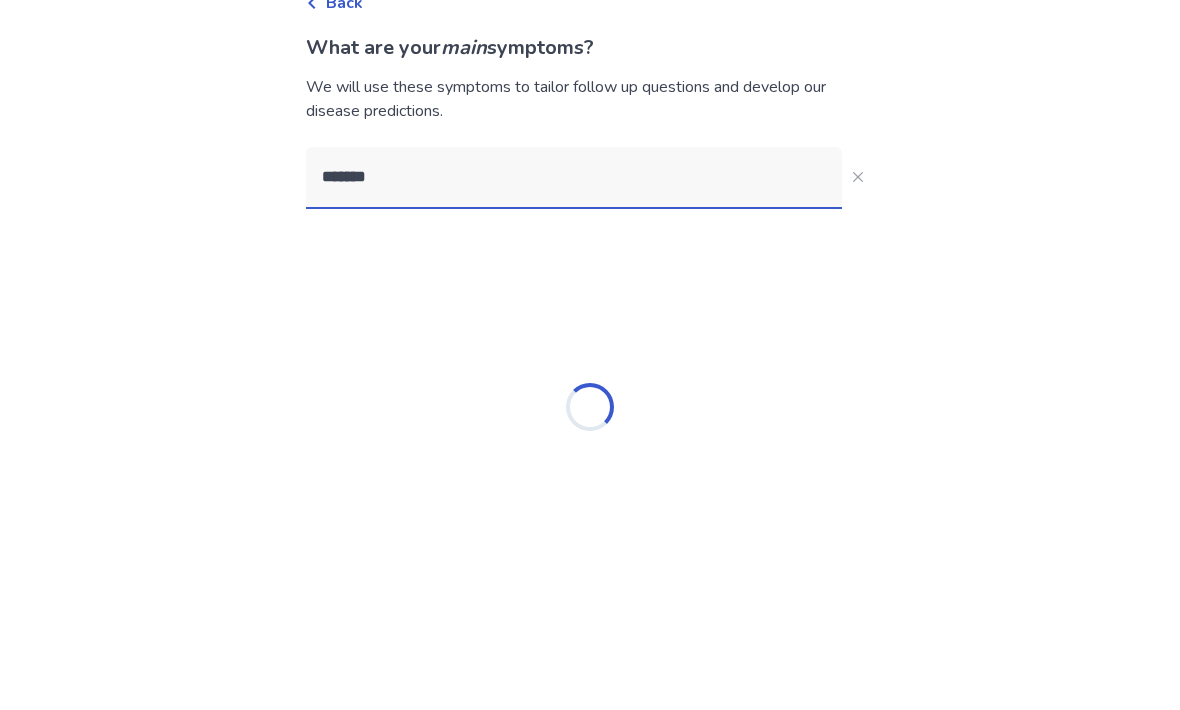 type on "******" 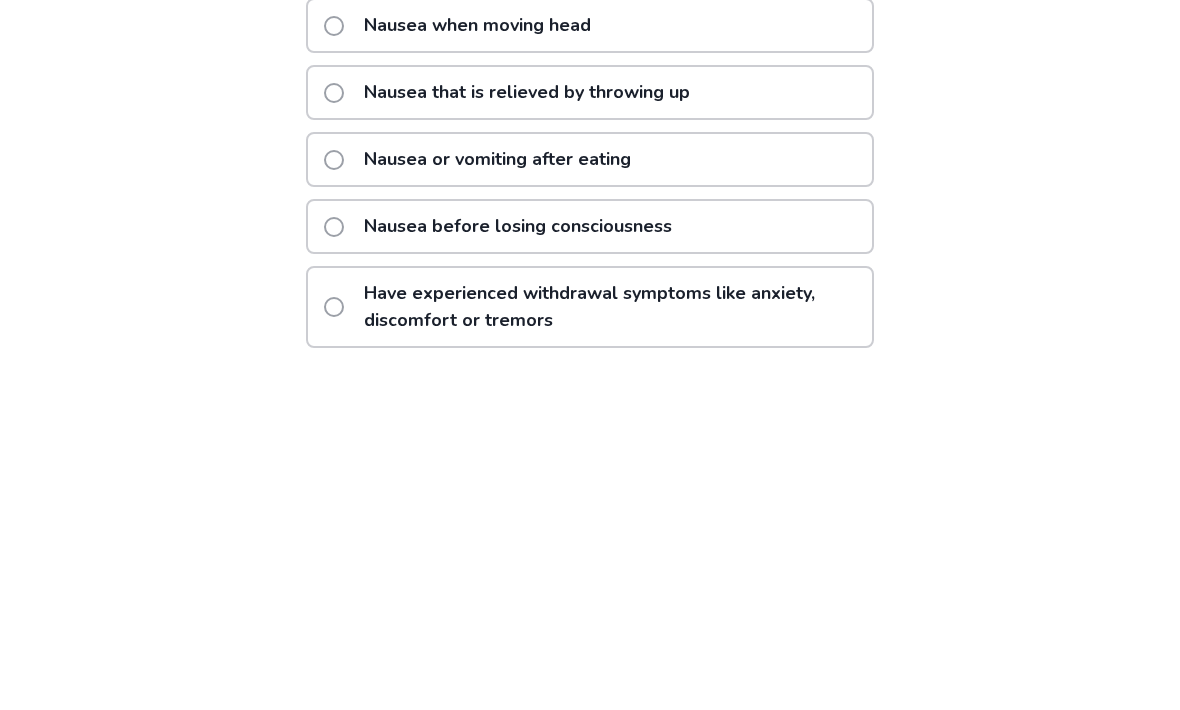 scroll, scrollTop: 88, scrollLeft: 0, axis: vertical 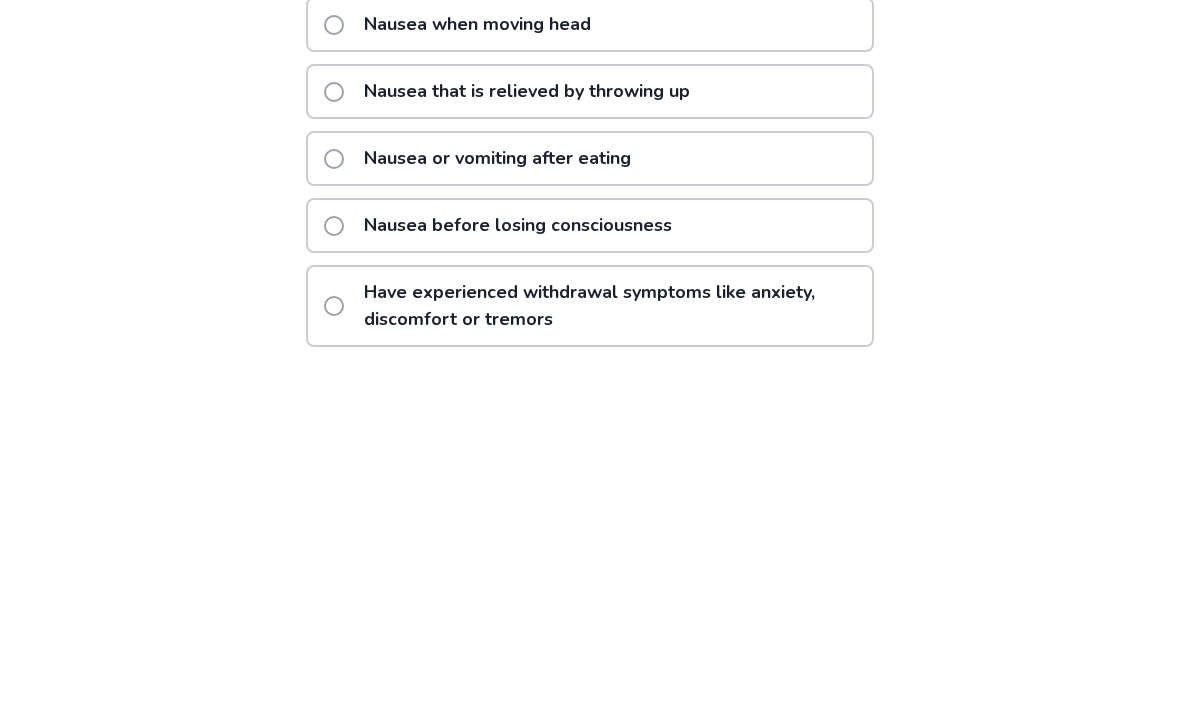 click 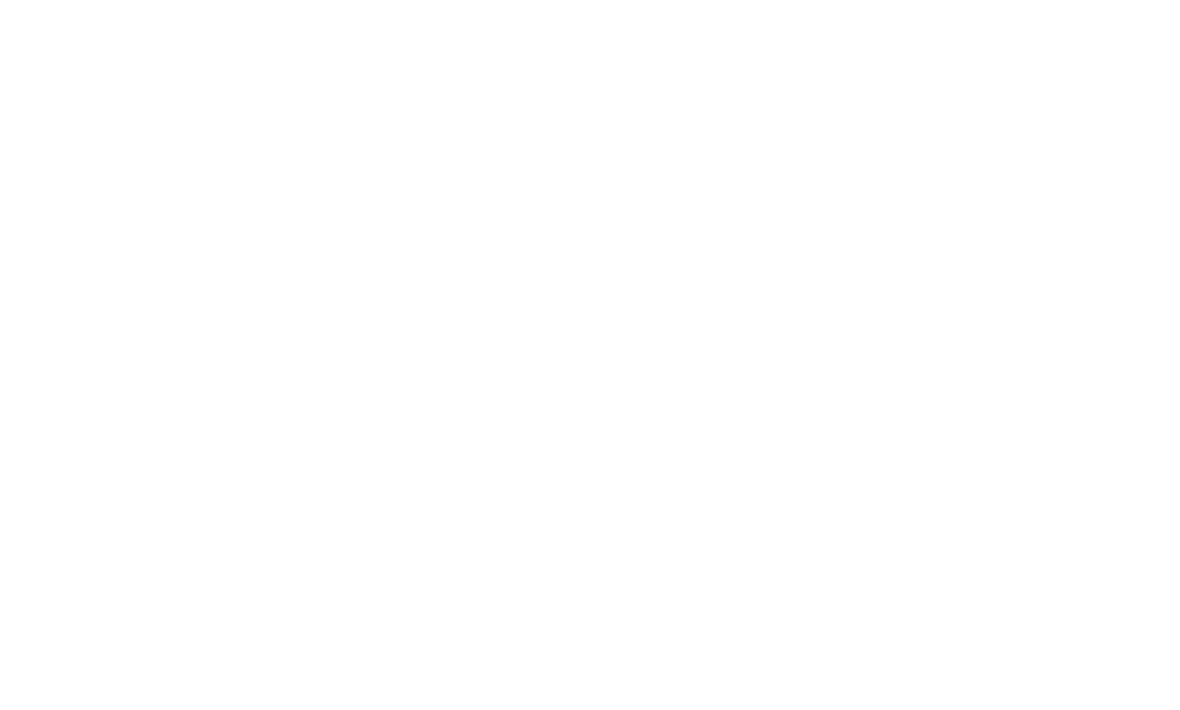 scroll, scrollTop: 0, scrollLeft: 0, axis: both 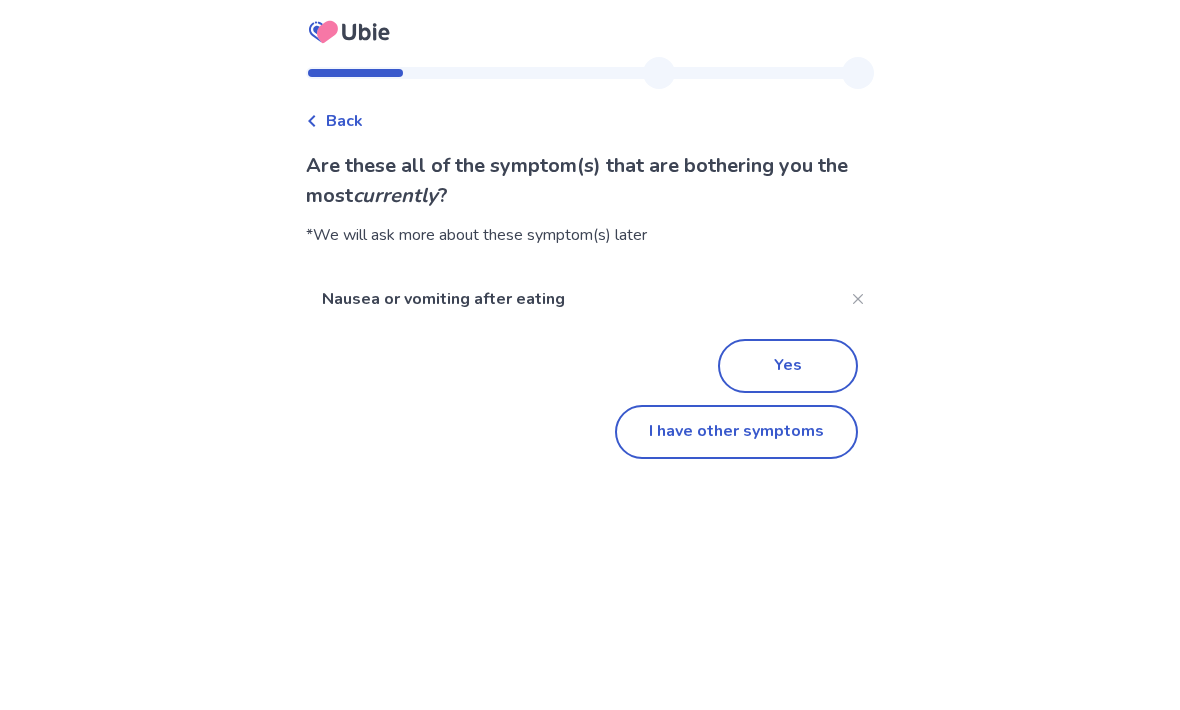 click on "Yes" 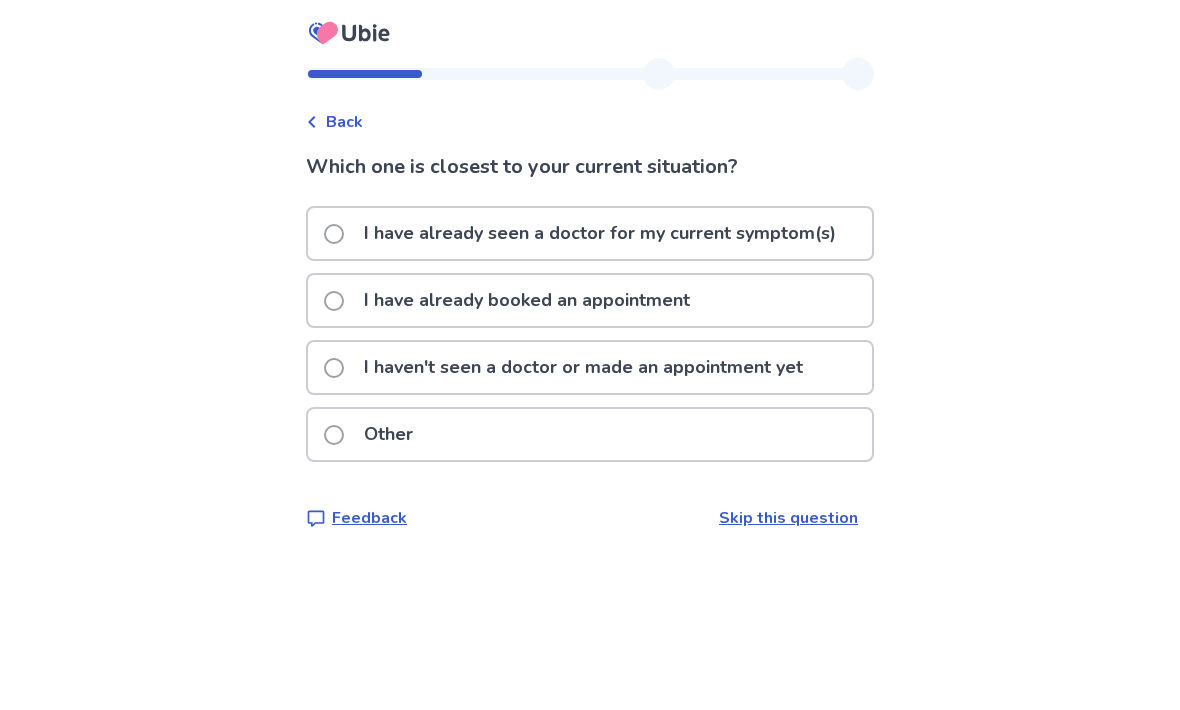 click at bounding box center (334, 368) 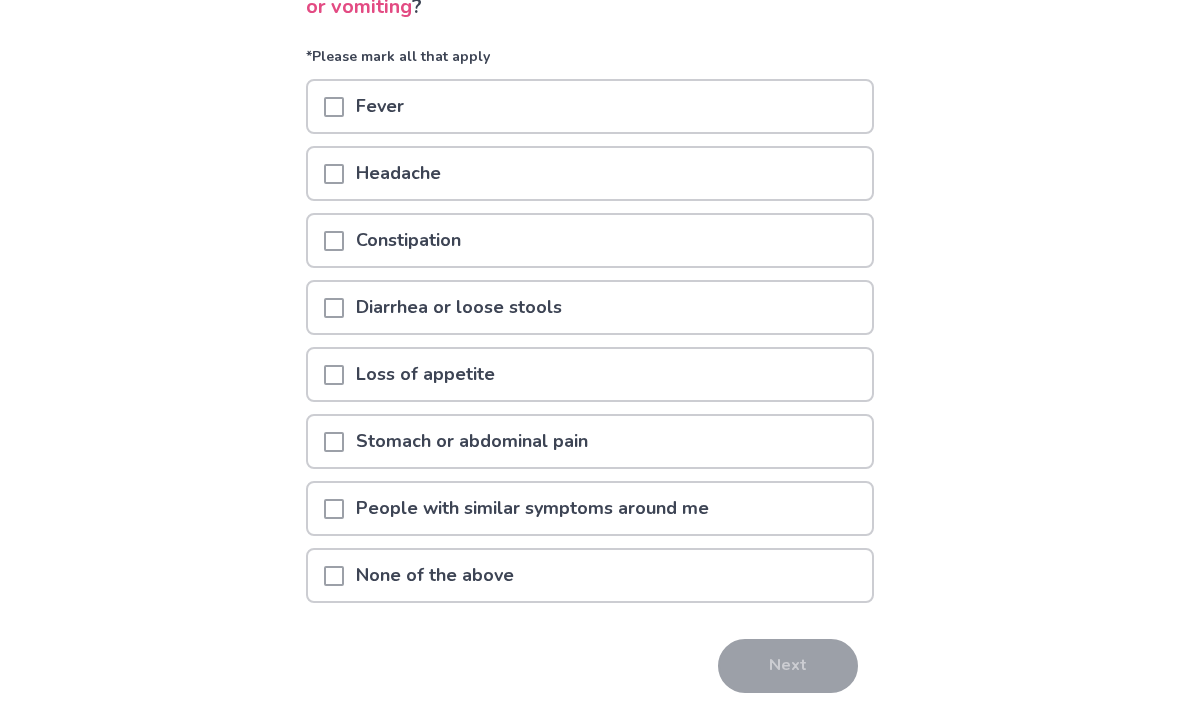 scroll, scrollTop: 195, scrollLeft: 0, axis: vertical 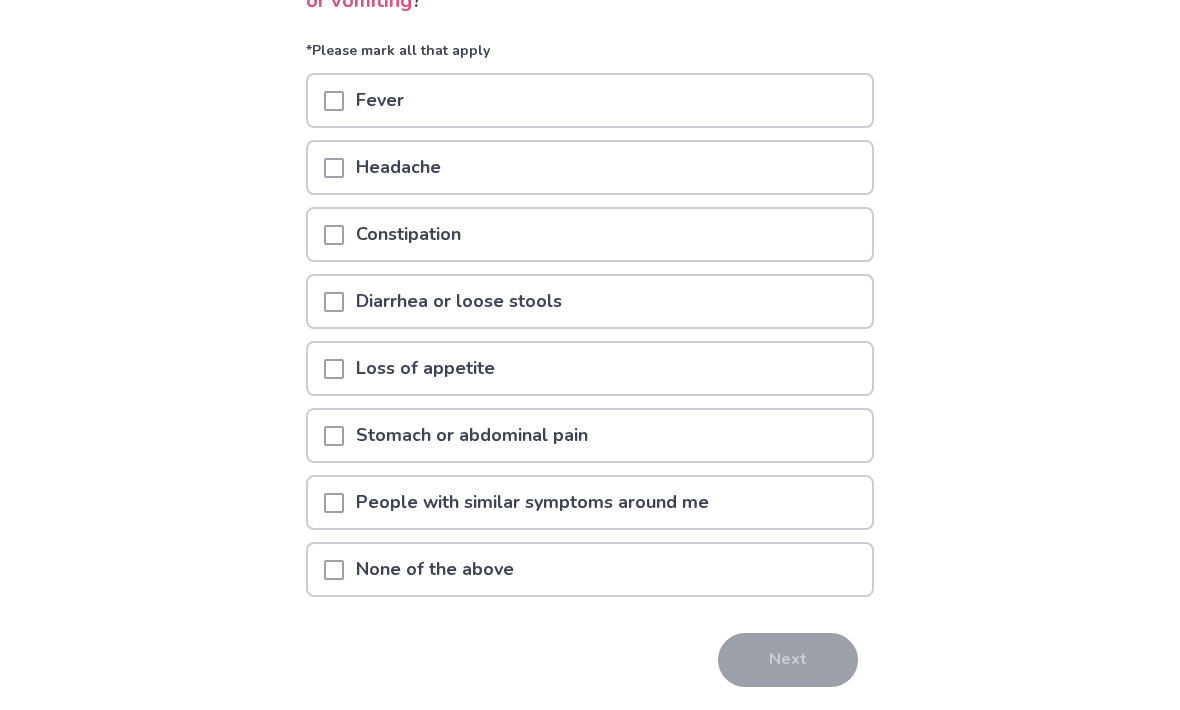 click at bounding box center (334, 369) 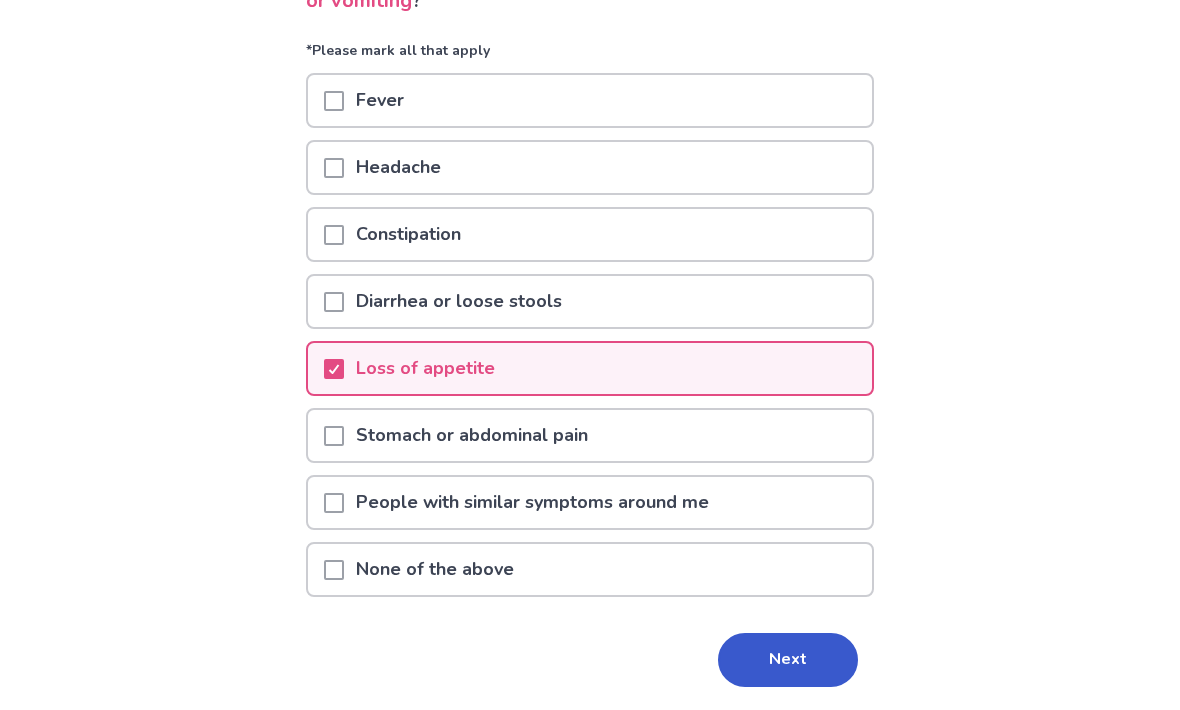 click on "Next" at bounding box center (788, 661) 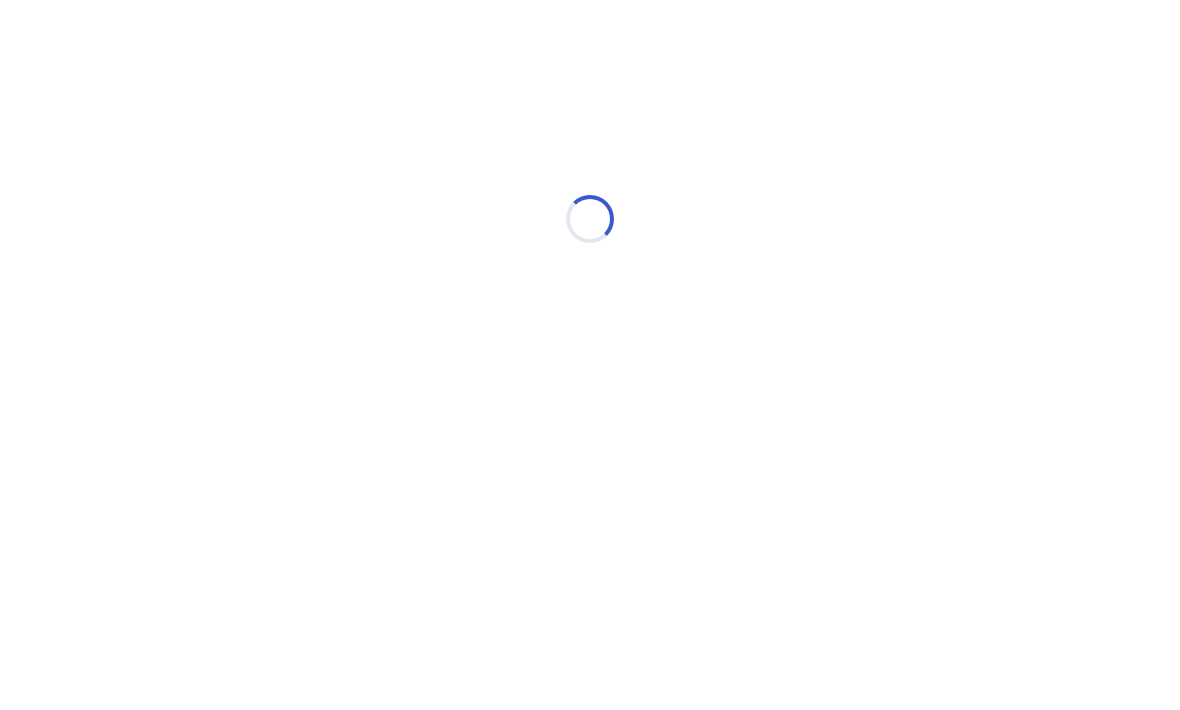 select on "*" 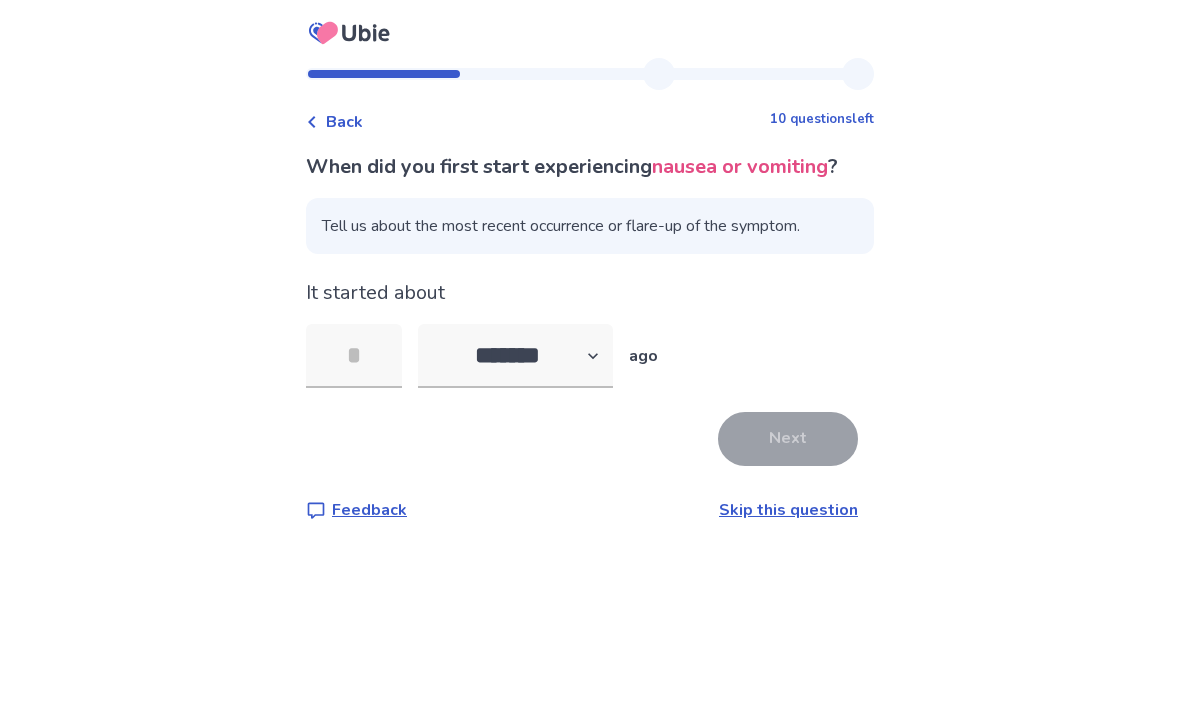 click at bounding box center (354, 356) 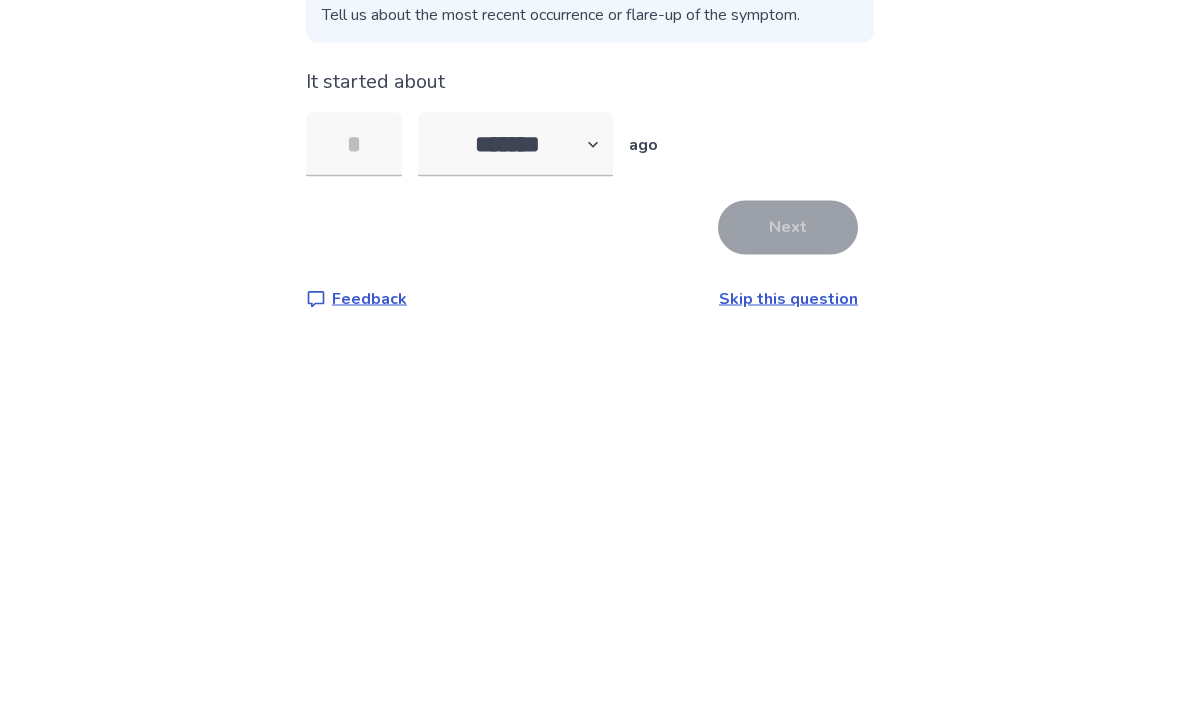 type on "*" 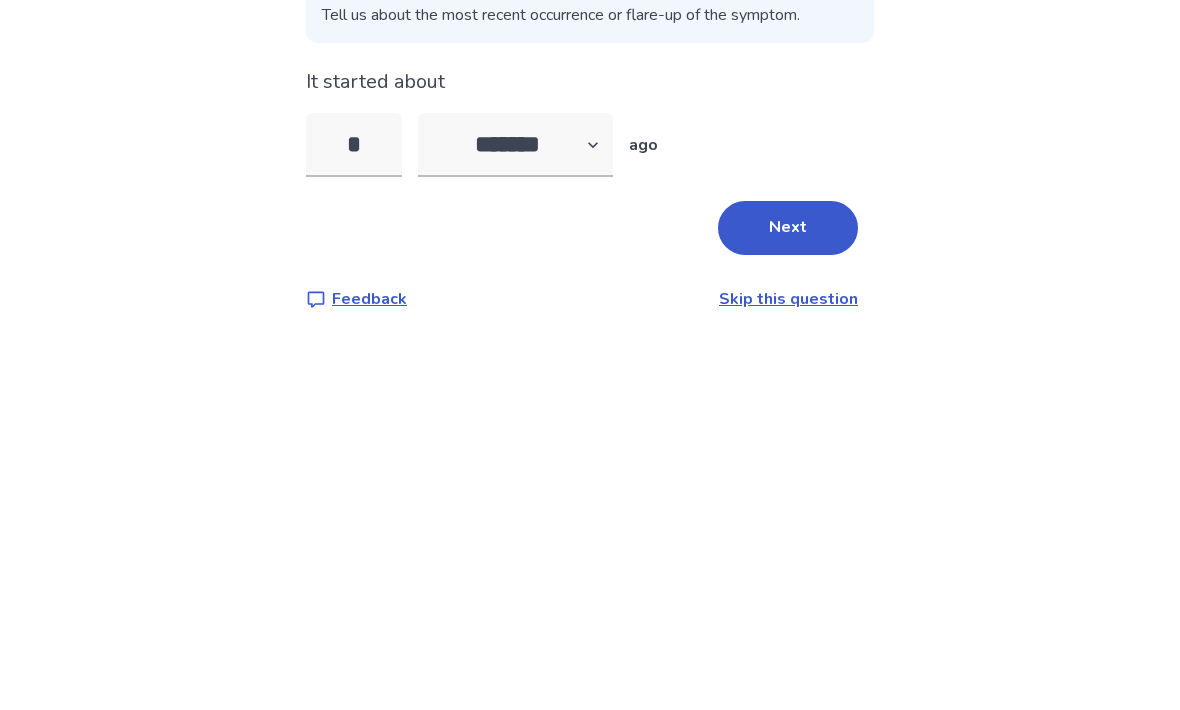 click on "Next" at bounding box center [788, 439] 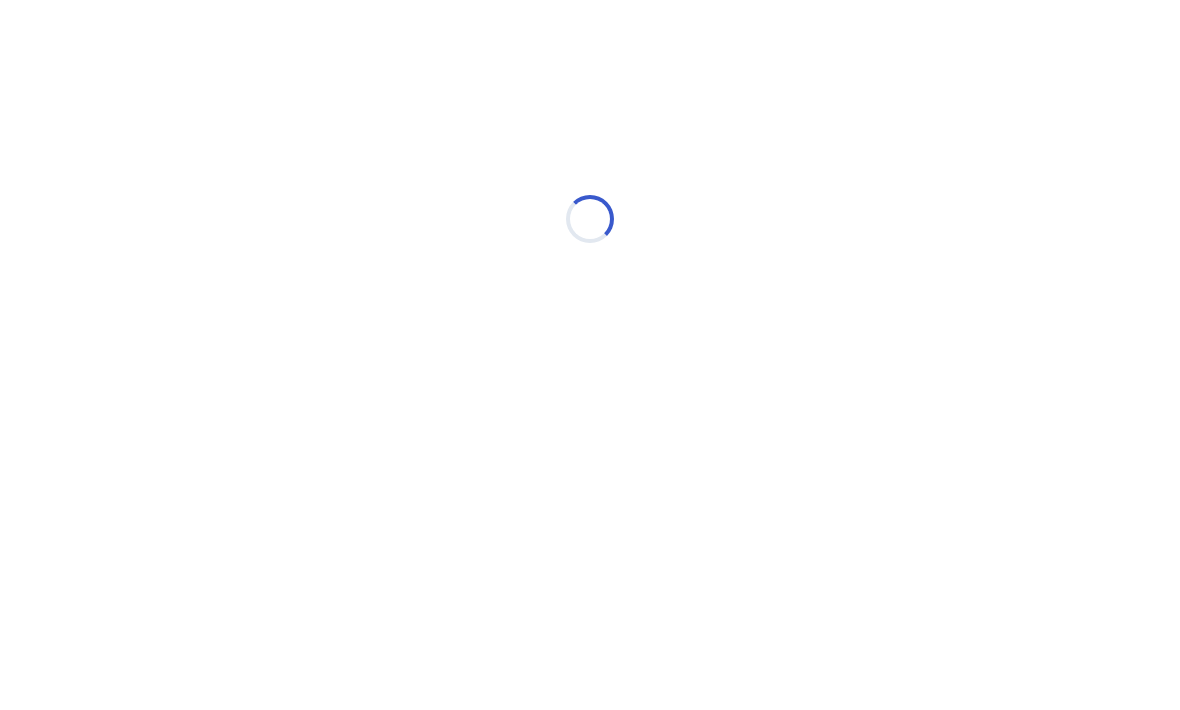 select on "*" 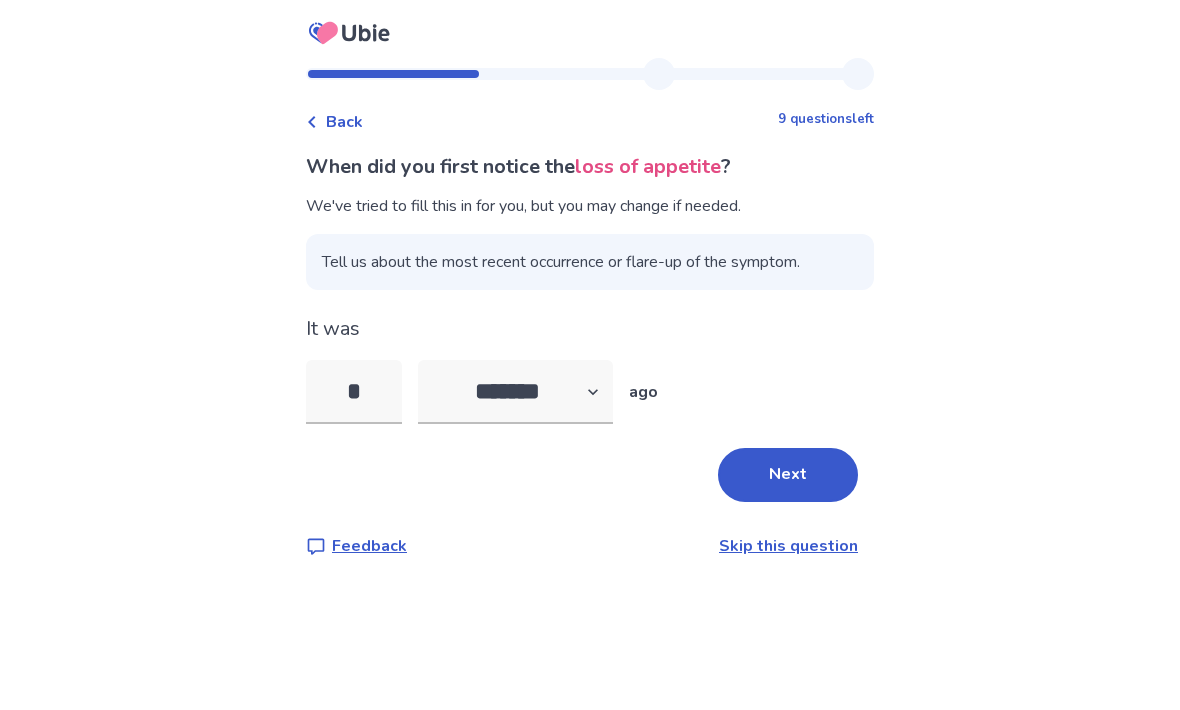 click on "*" at bounding box center (354, 392) 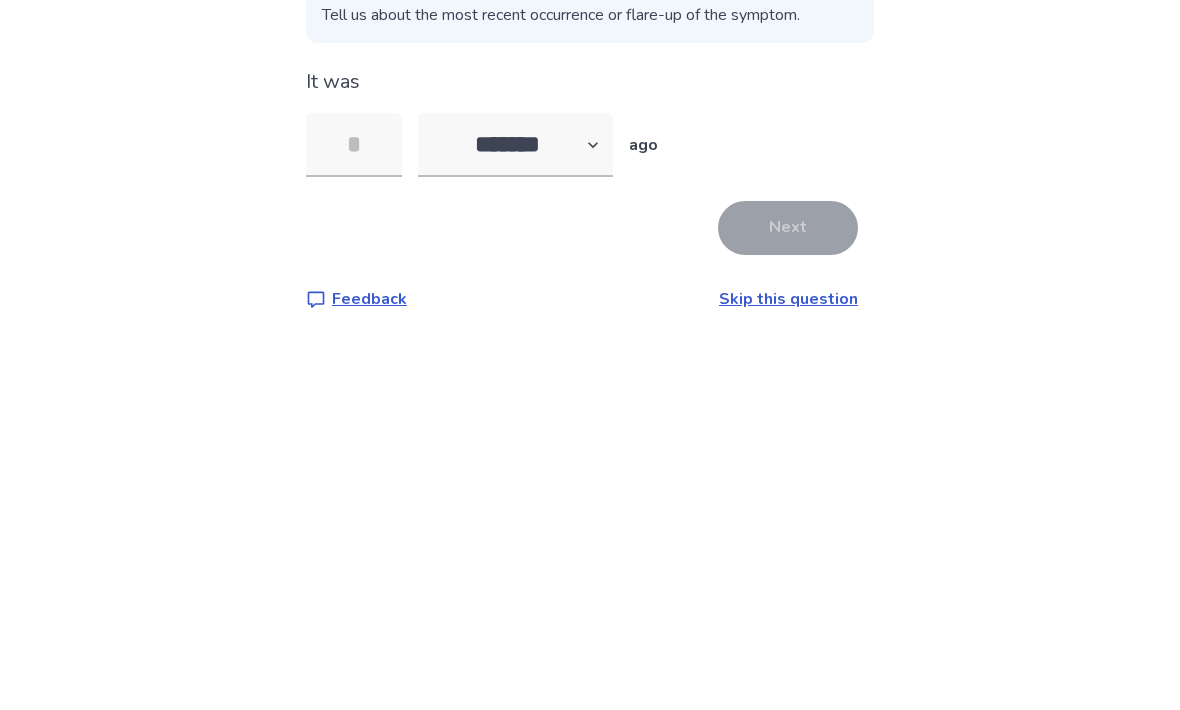 type on "*" 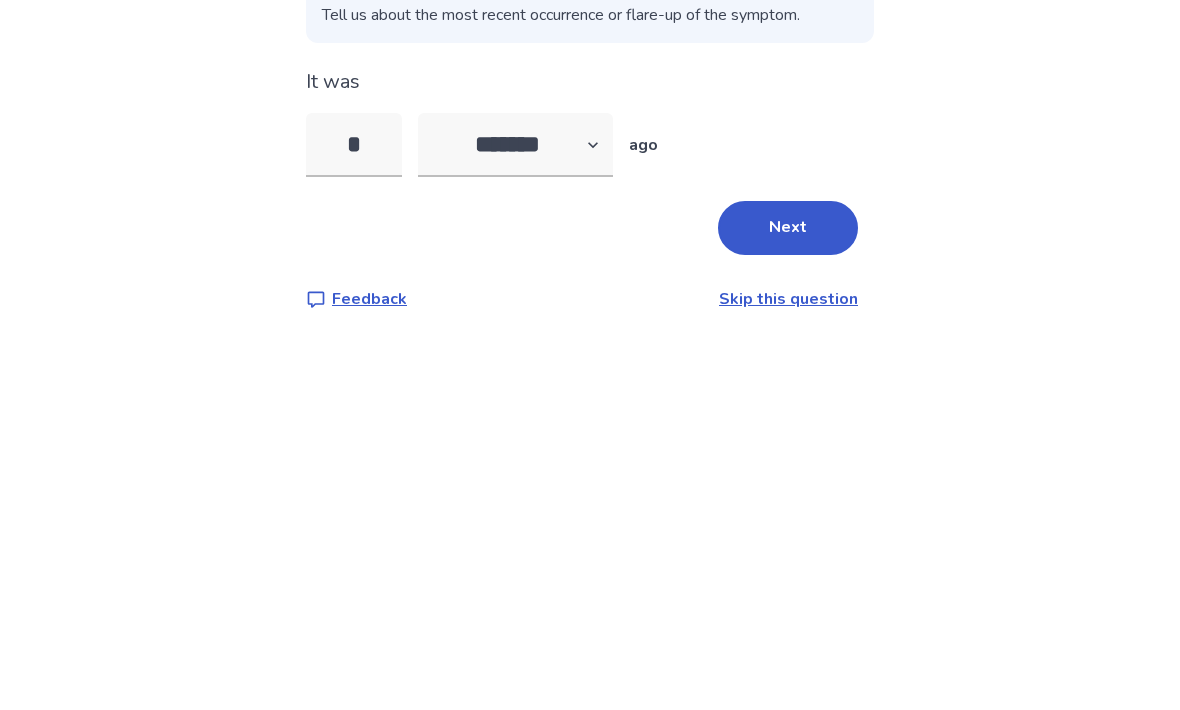 click on "Next" at bounding box center [788, 475] 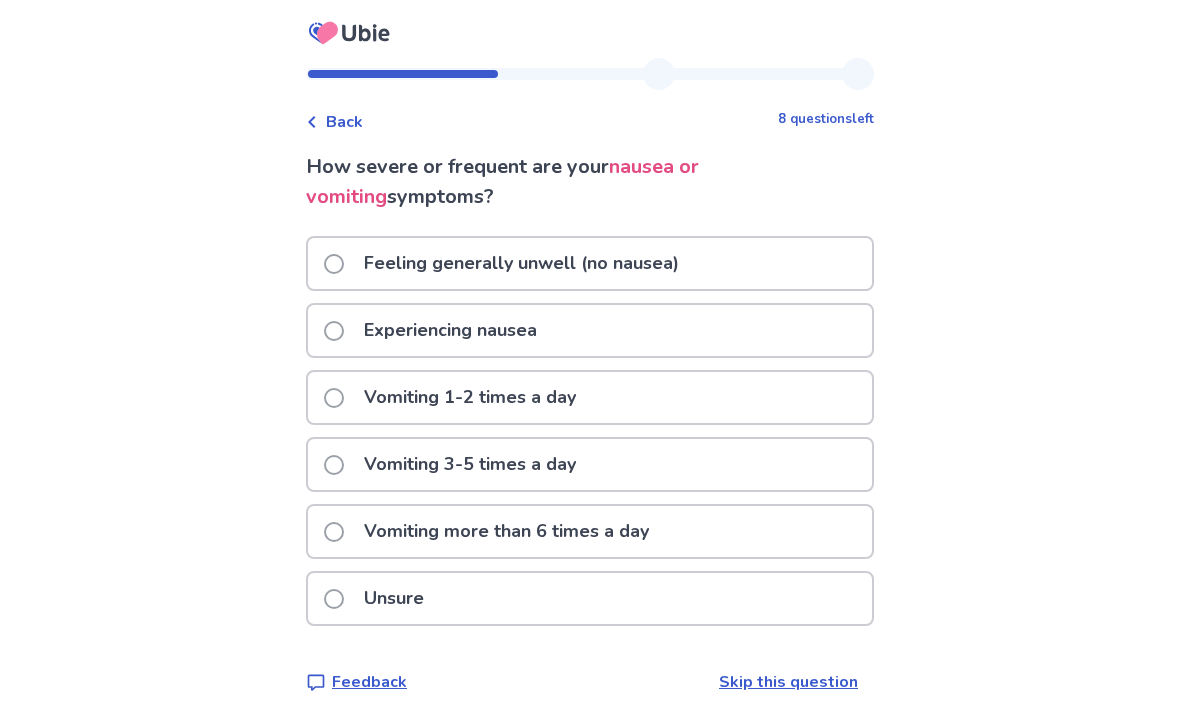 click at bounding box center [334, 264] 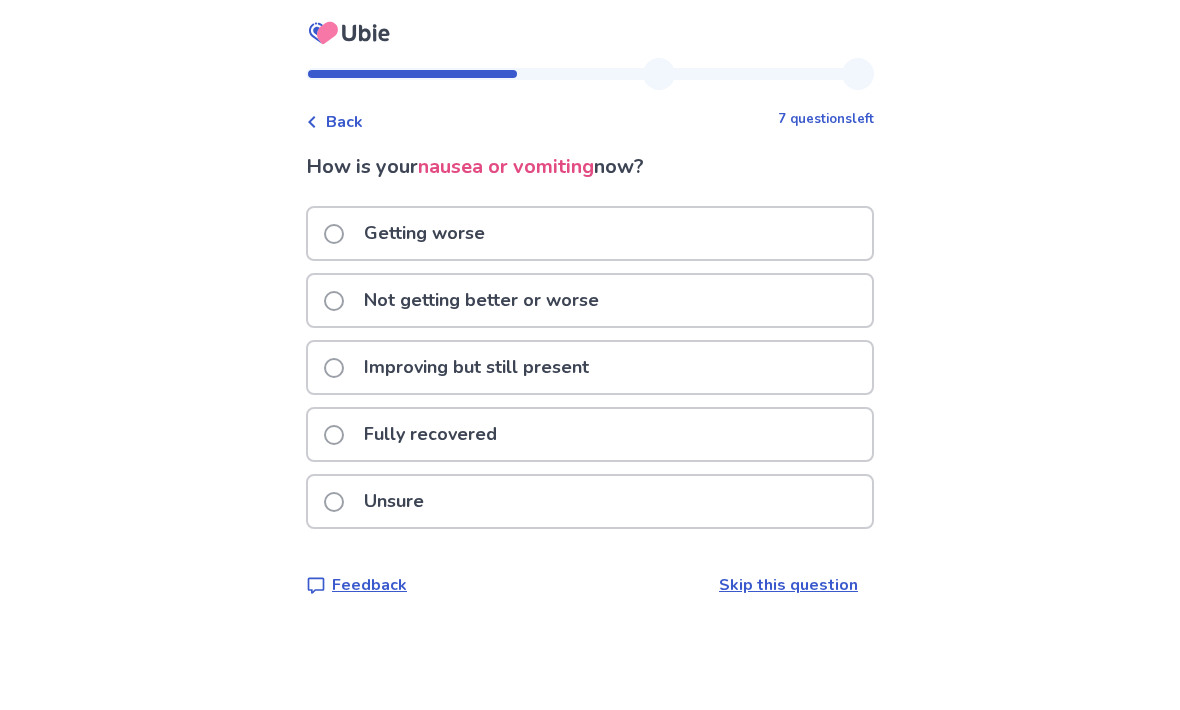 click at bounding box center [334, 301] 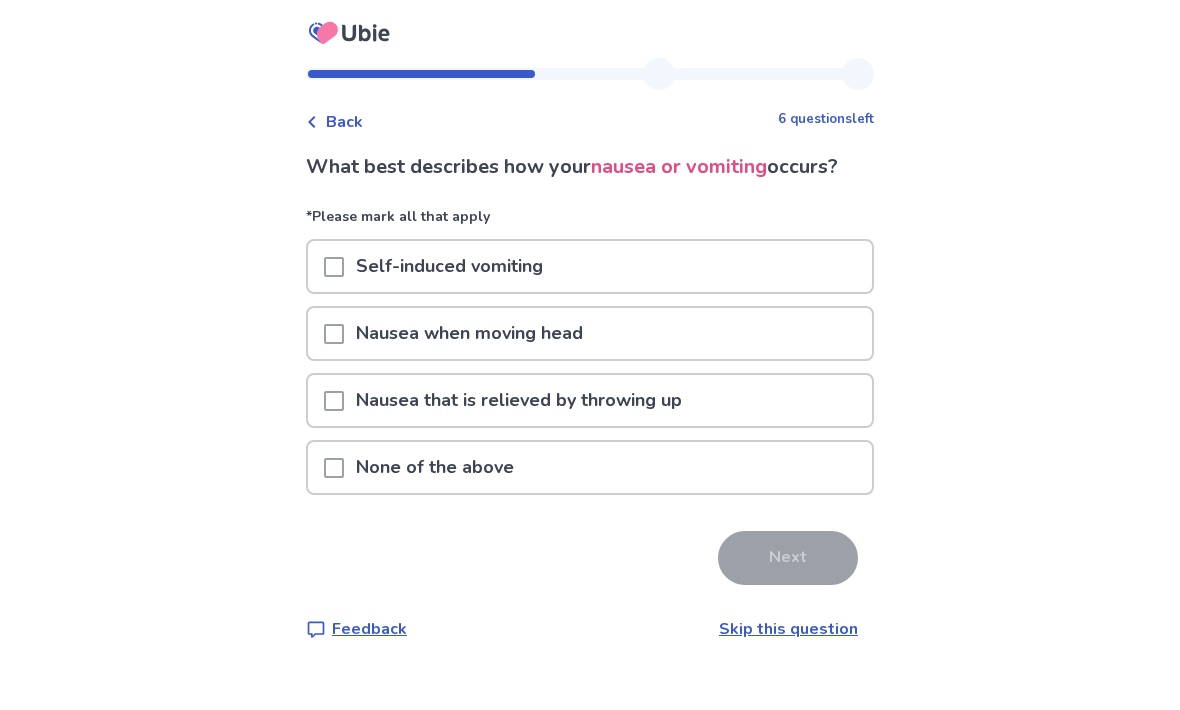 click at bounding box center (334, 468) 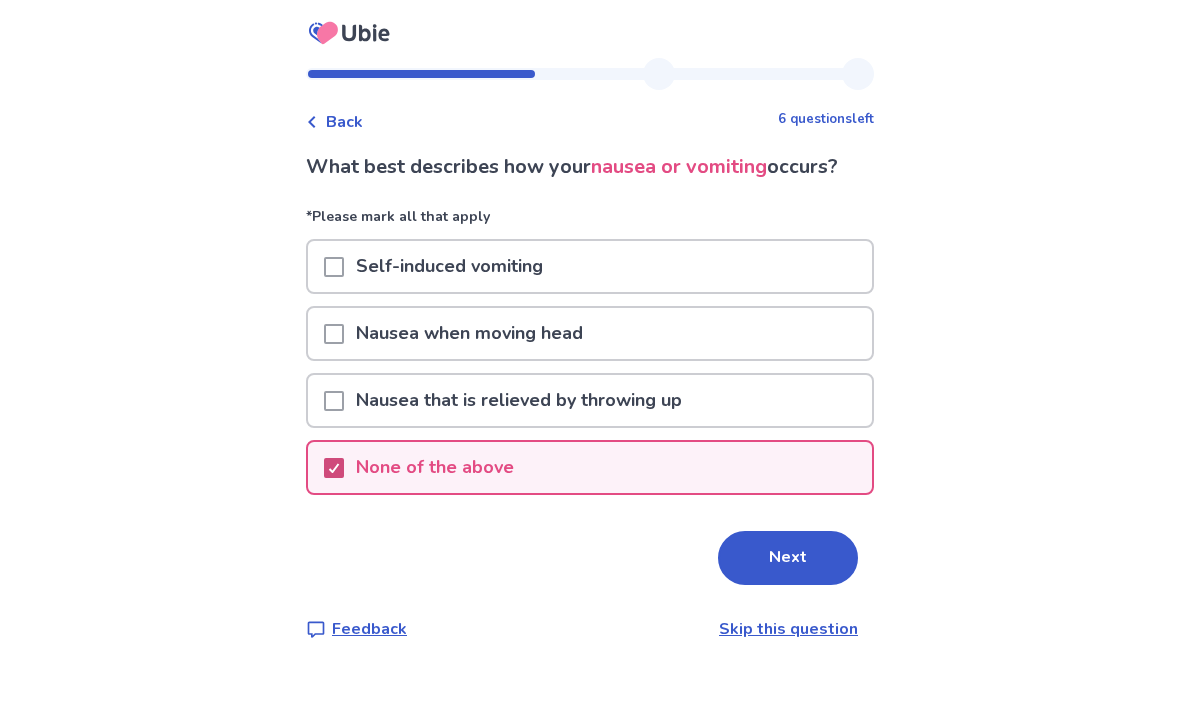 click on "Next" at bounding box center [788, 558] 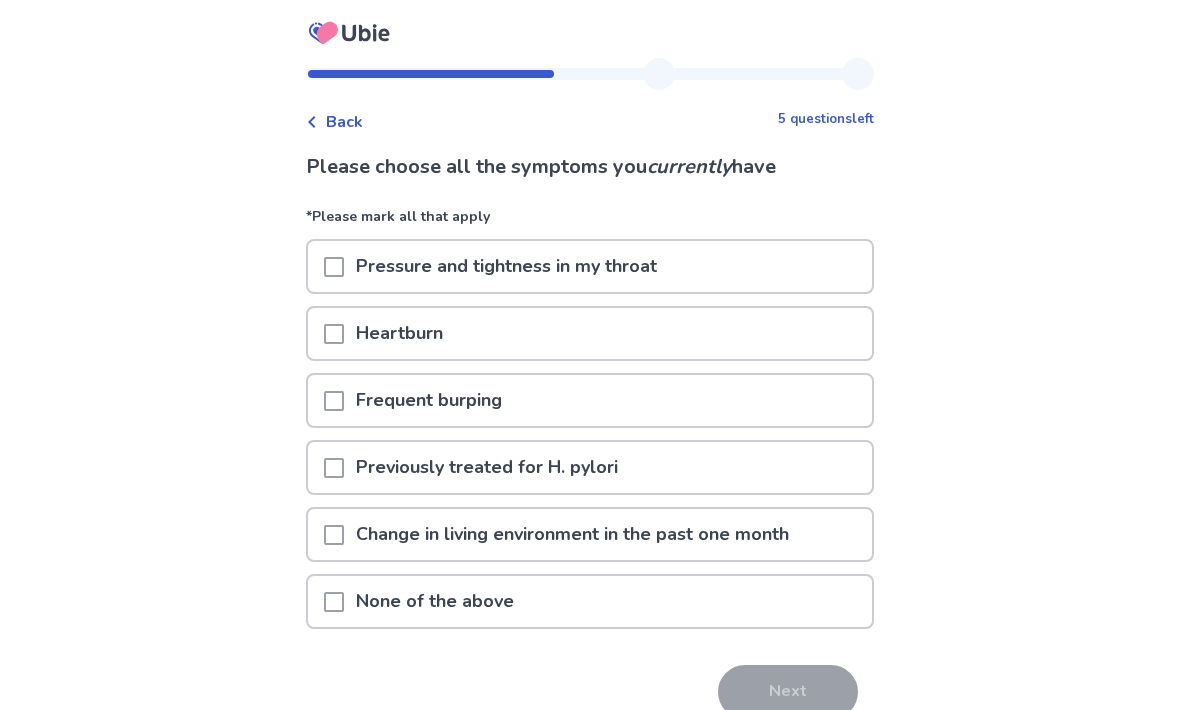 click at bounding box center [334, 401] 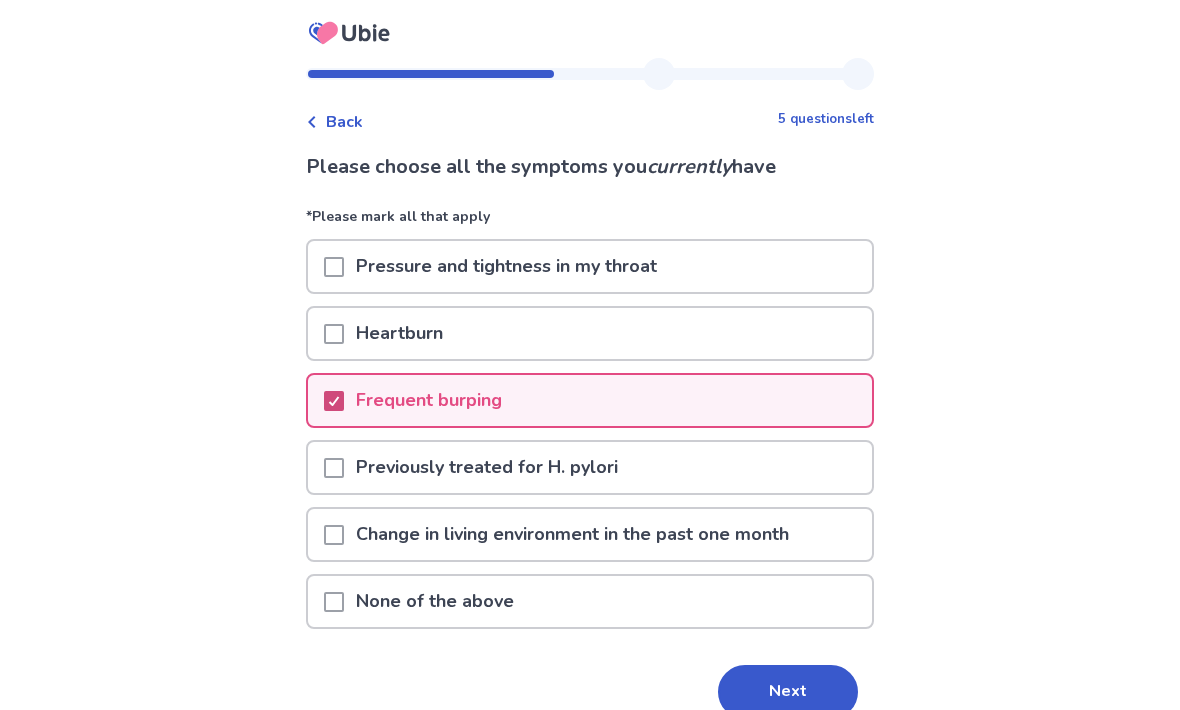 click on "Next" at bounding box center [788, 692] 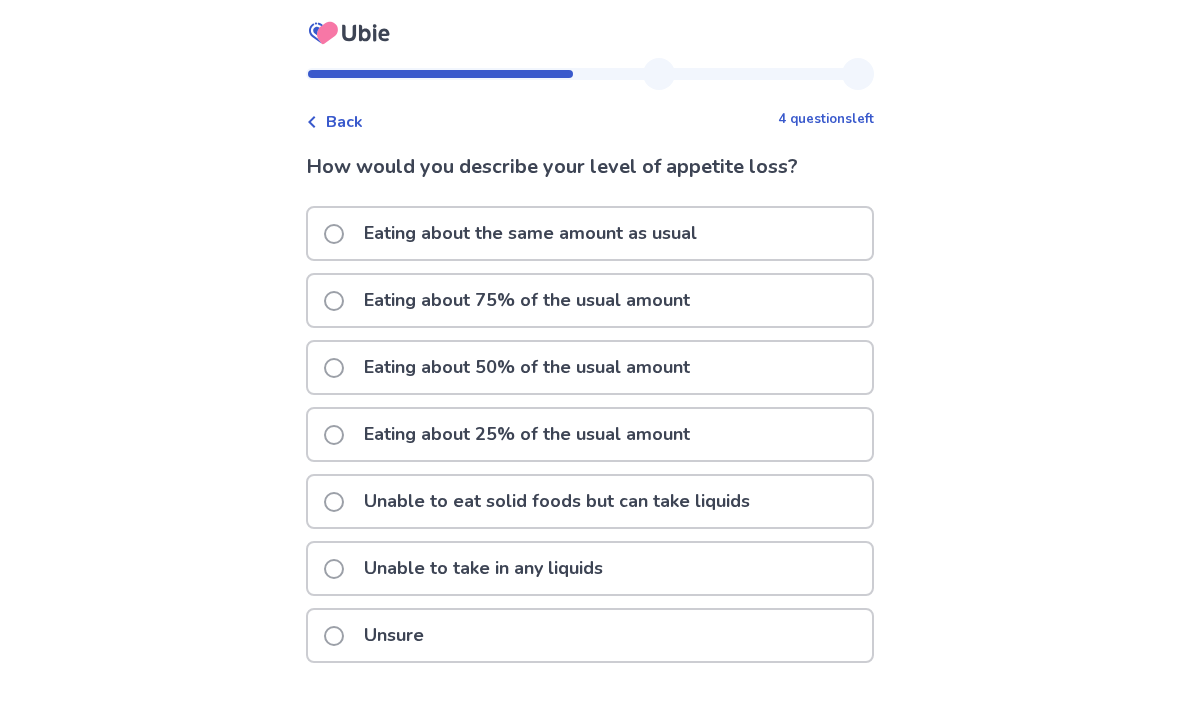 click at bounding box center (334, 301) 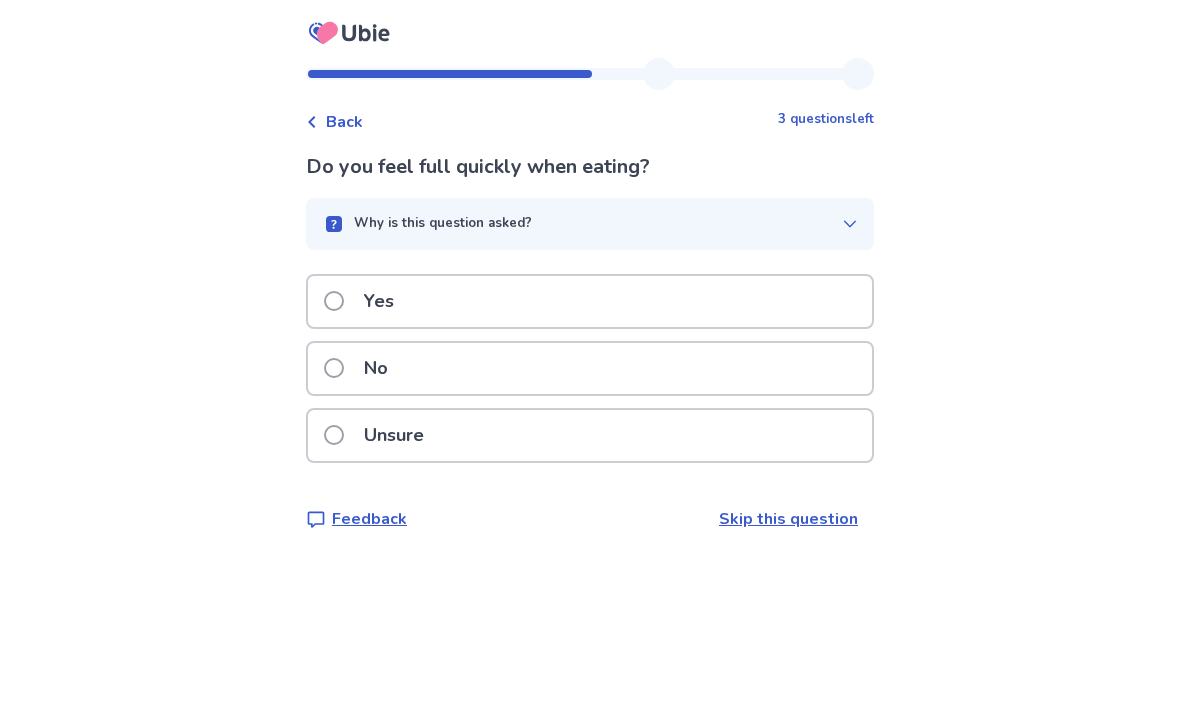 click at bounding box center (334, 301) 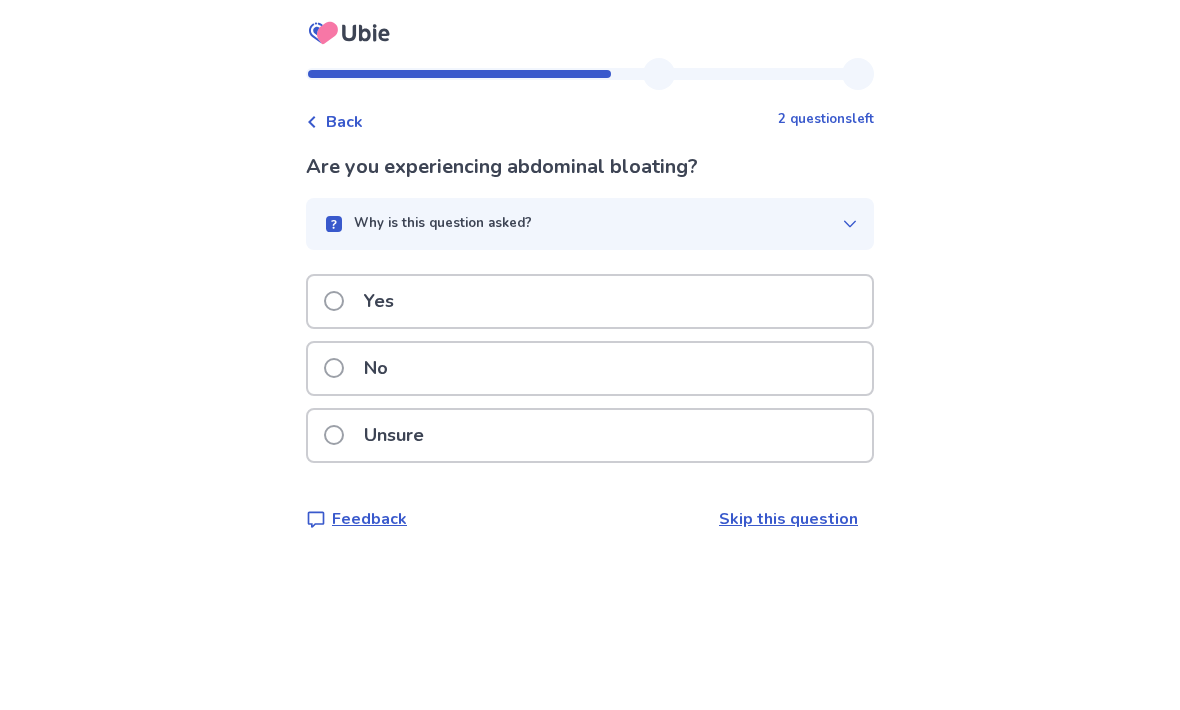 click at bounding box center (334, 435) 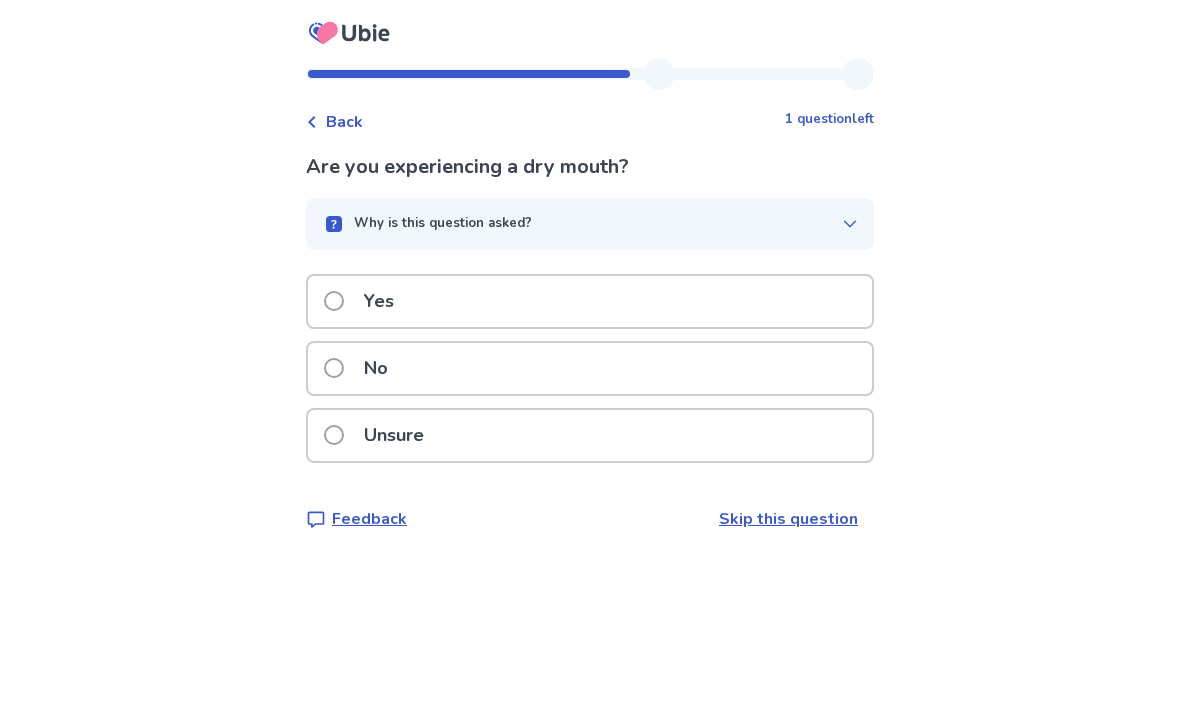 click at bounding box center [334, 368] 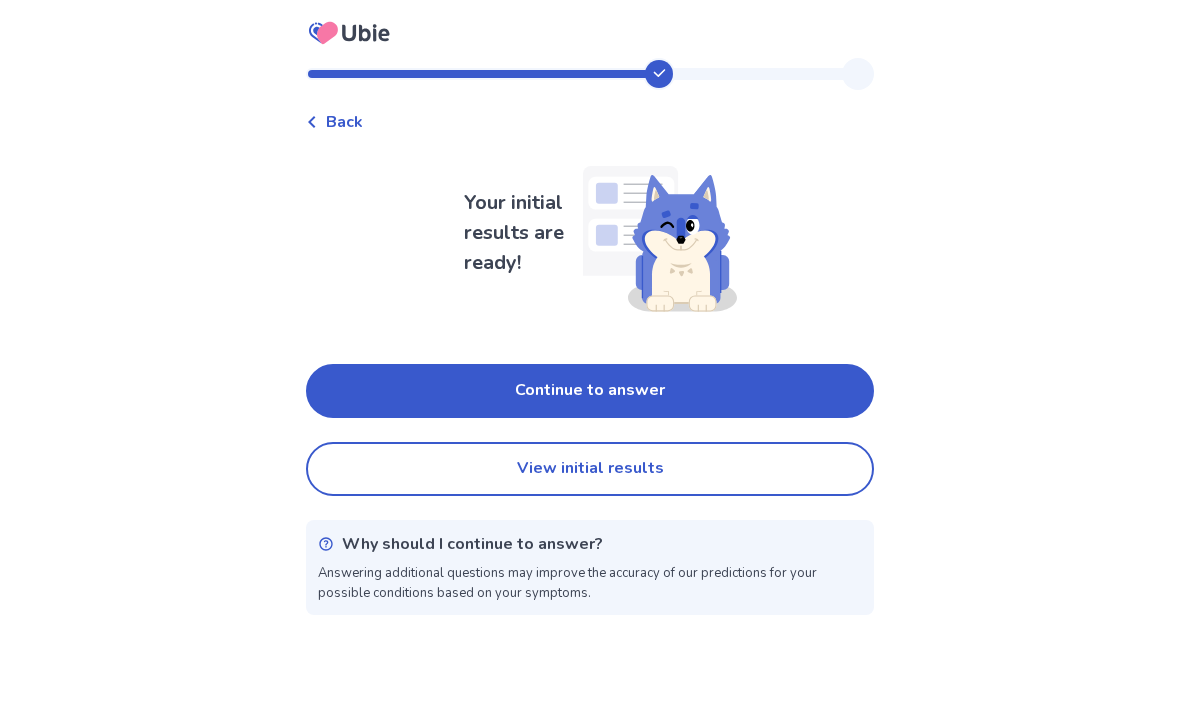 click on "Continue to answer" at bounding box center [590, 391] 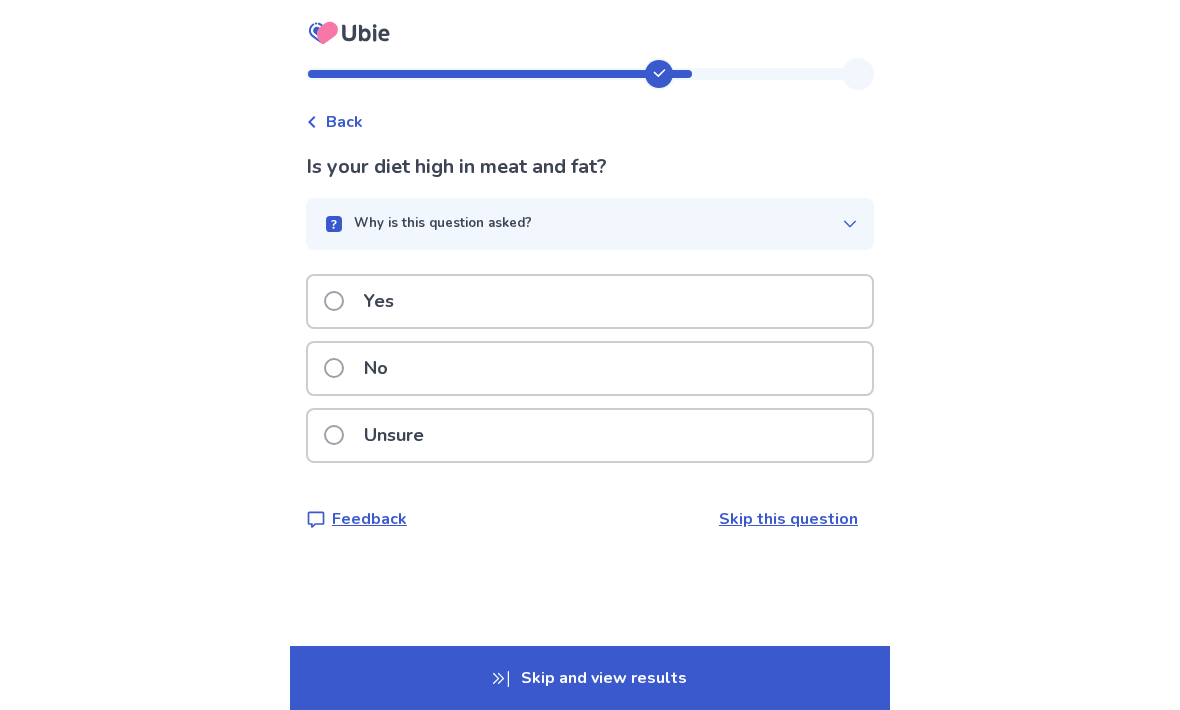 click at bounding box center (334, 301) 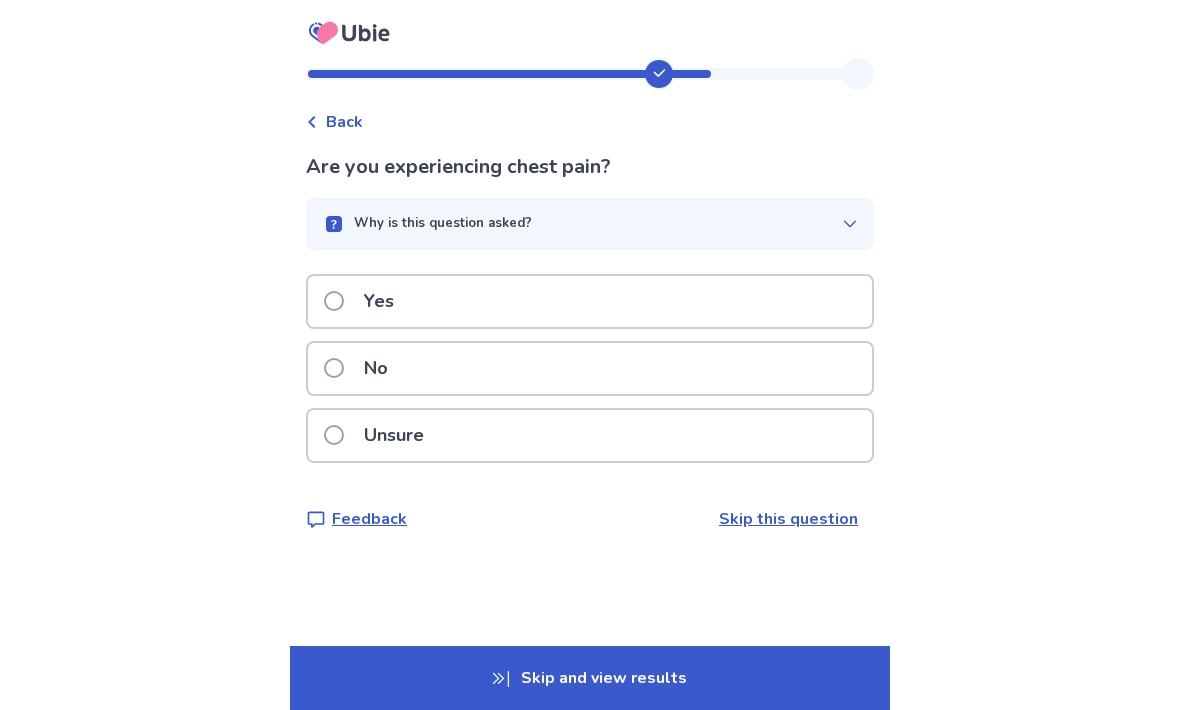 click at bounding box center (334, 368) 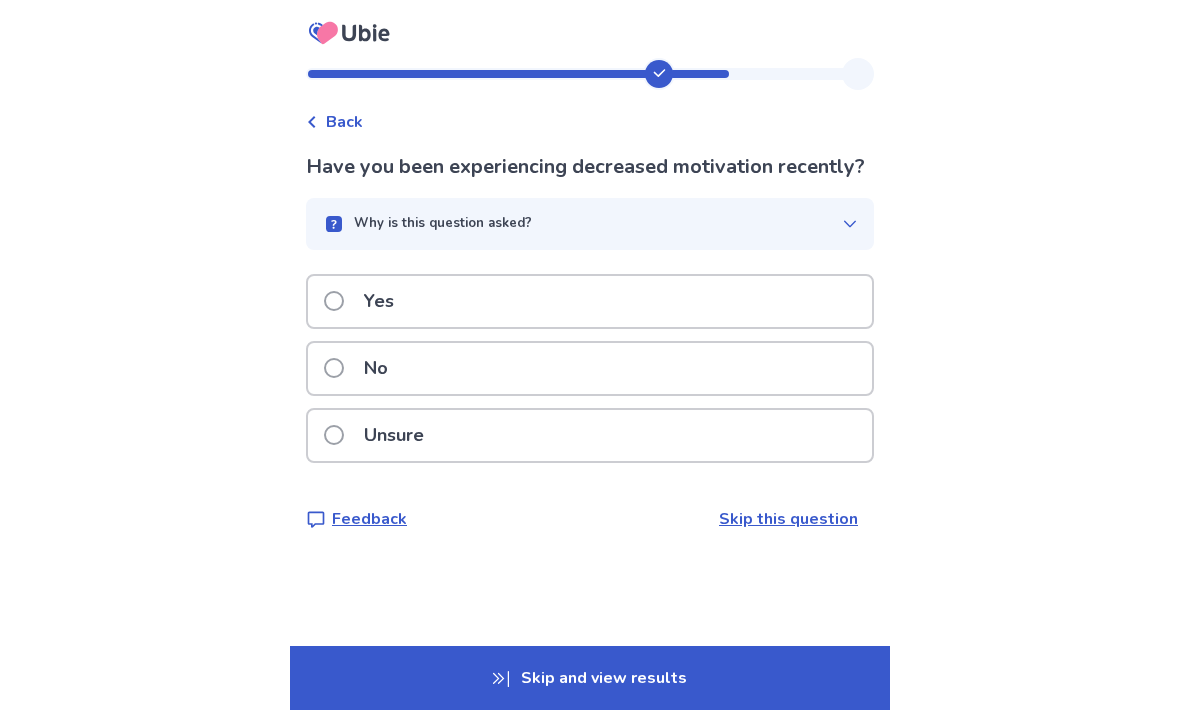 click at bounding box center [334, 301] 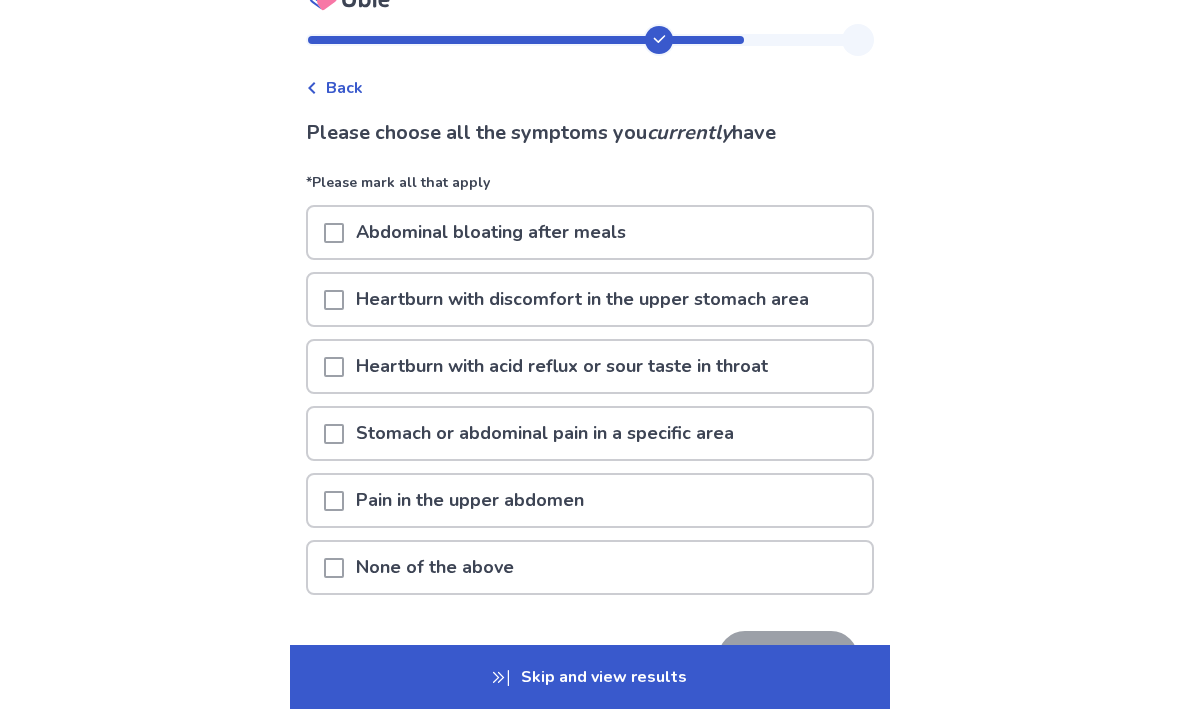 scroll, scrollTop: 35, scrollLeft: 0, axis: vertical 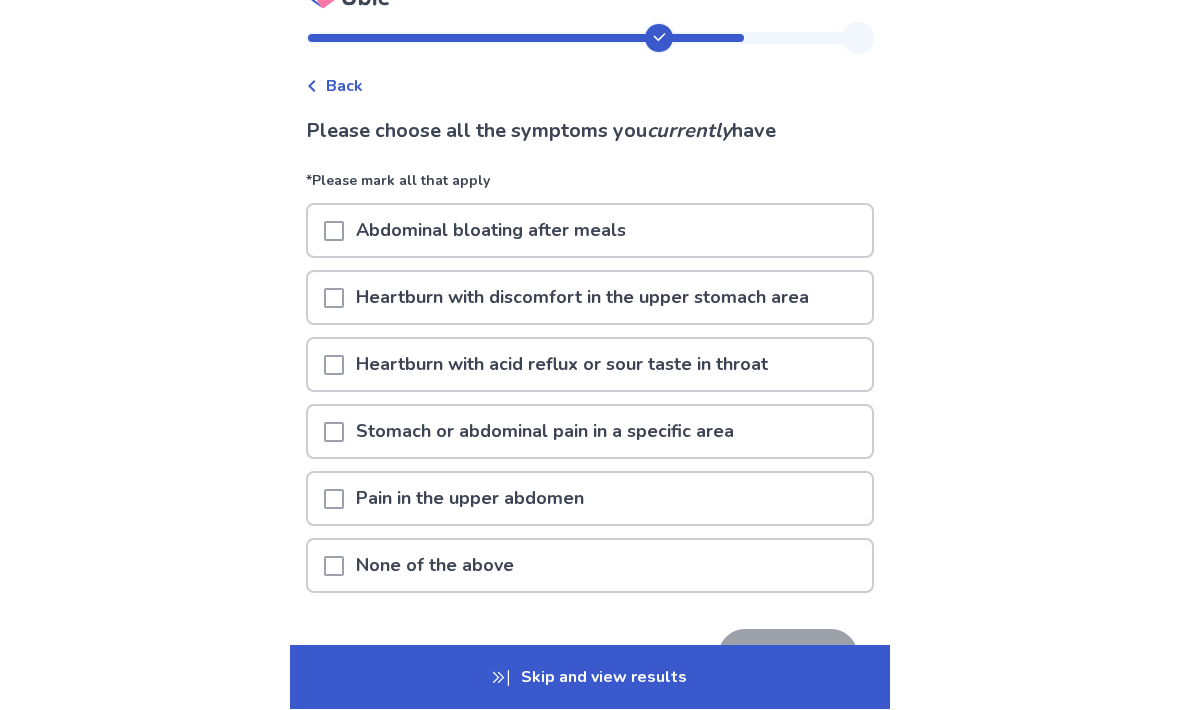 click at bounding box center (334, 566) 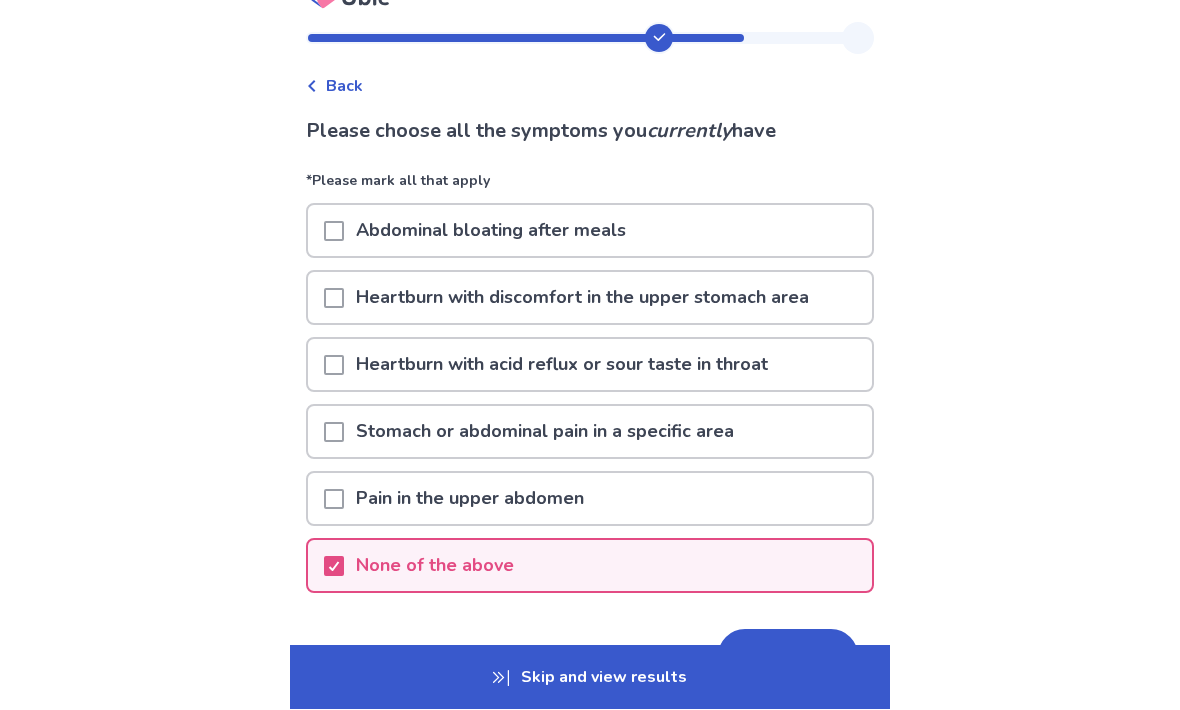 scroll, scrollTop: 36, scrollLeft: 0, axis: vertical 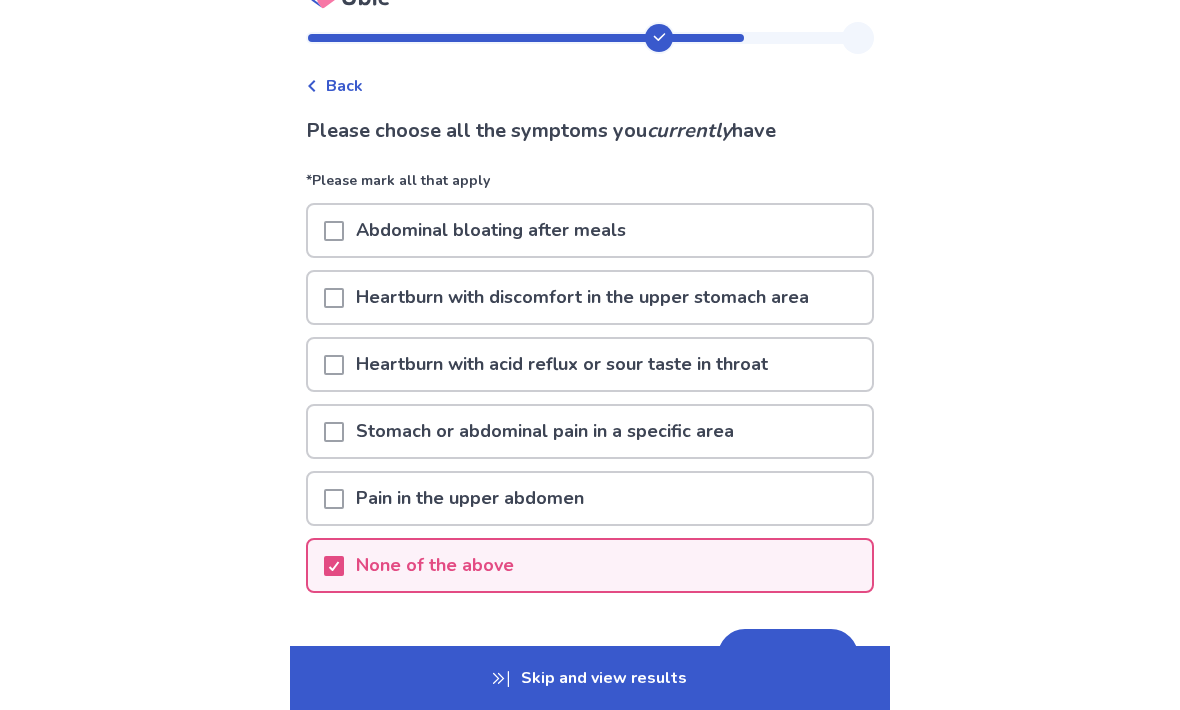 click on "Next" at bounding box center (788, 656) 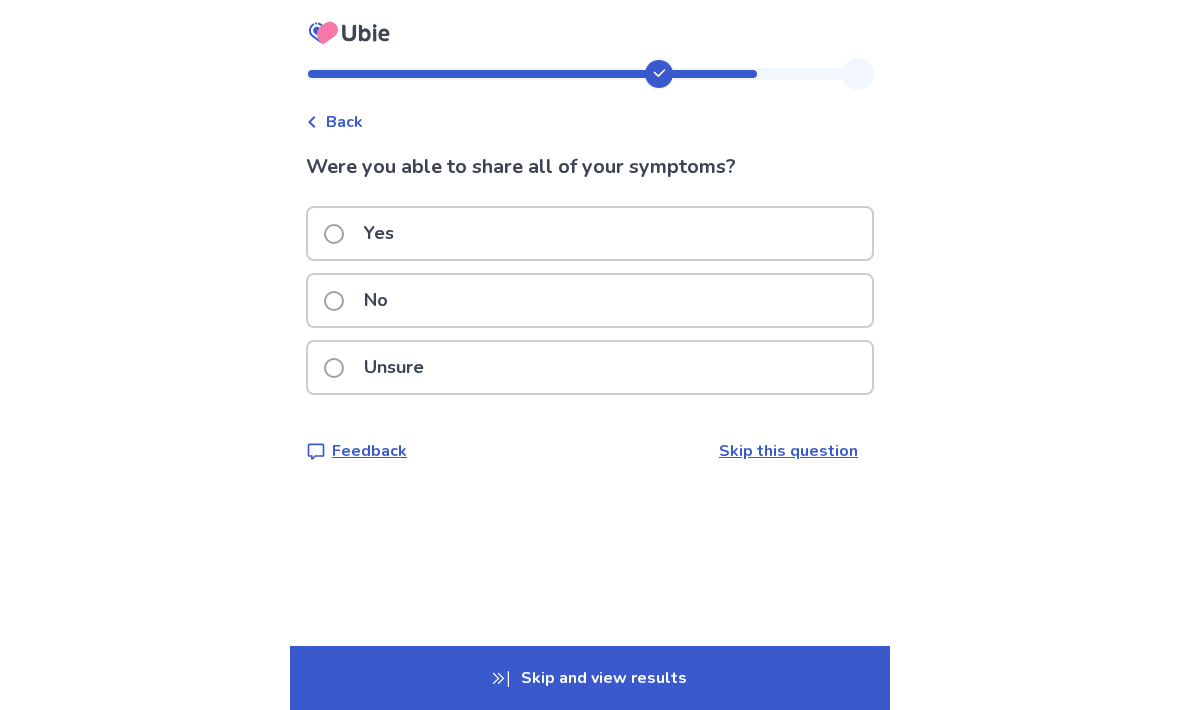 click on "Yes" at bounding box center [365, 233] 